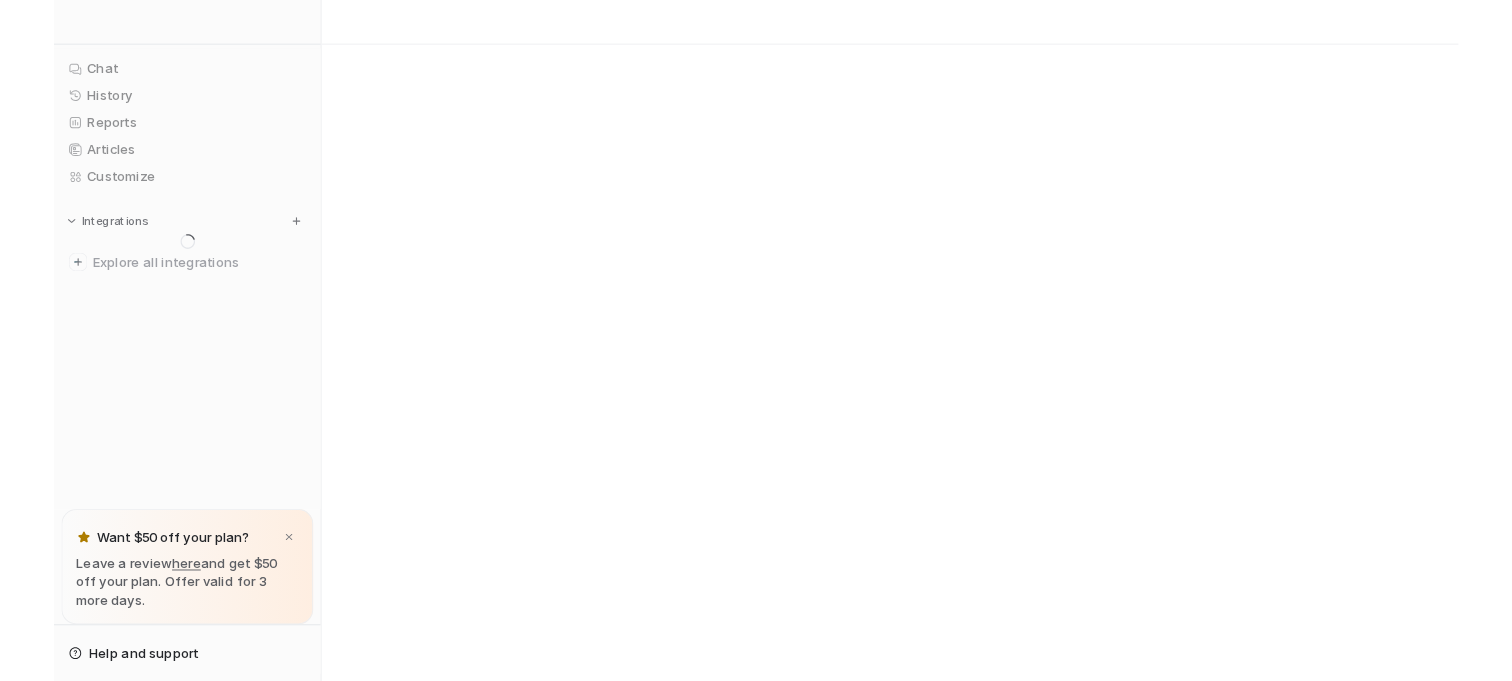 scroll, scrollTop: 0, scrollLeft: 0, axis: both 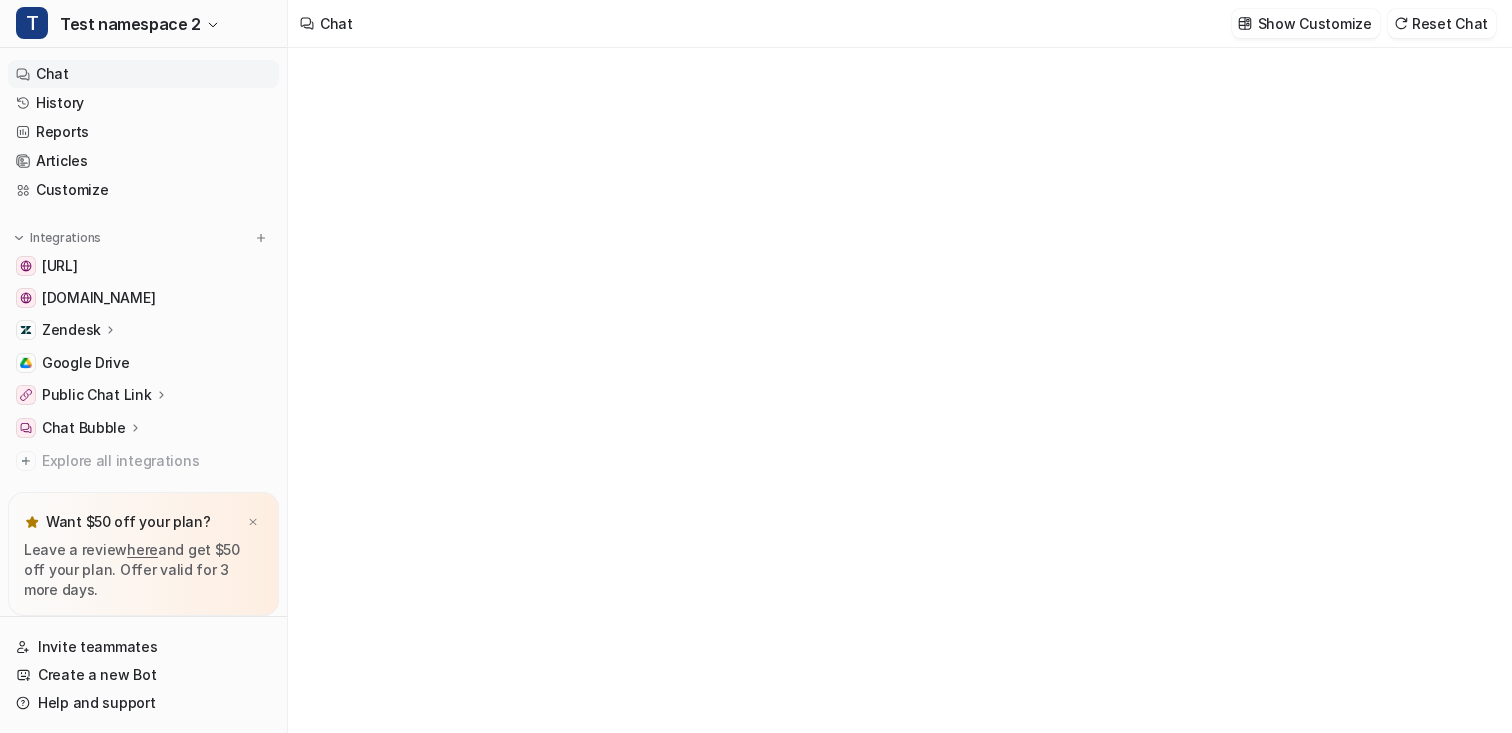 type on "**********" 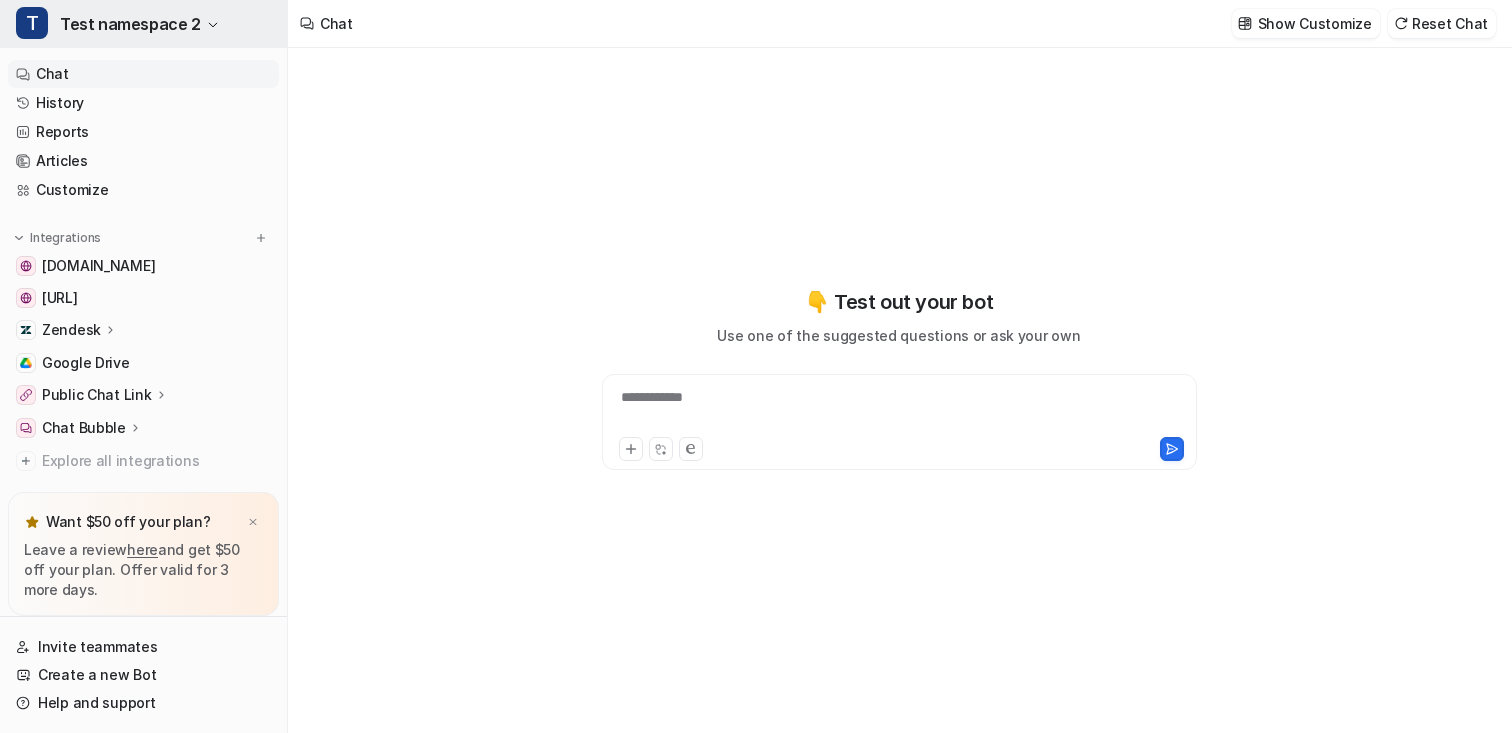 click on "Test namespace 2" at bounding box center (130, 24) 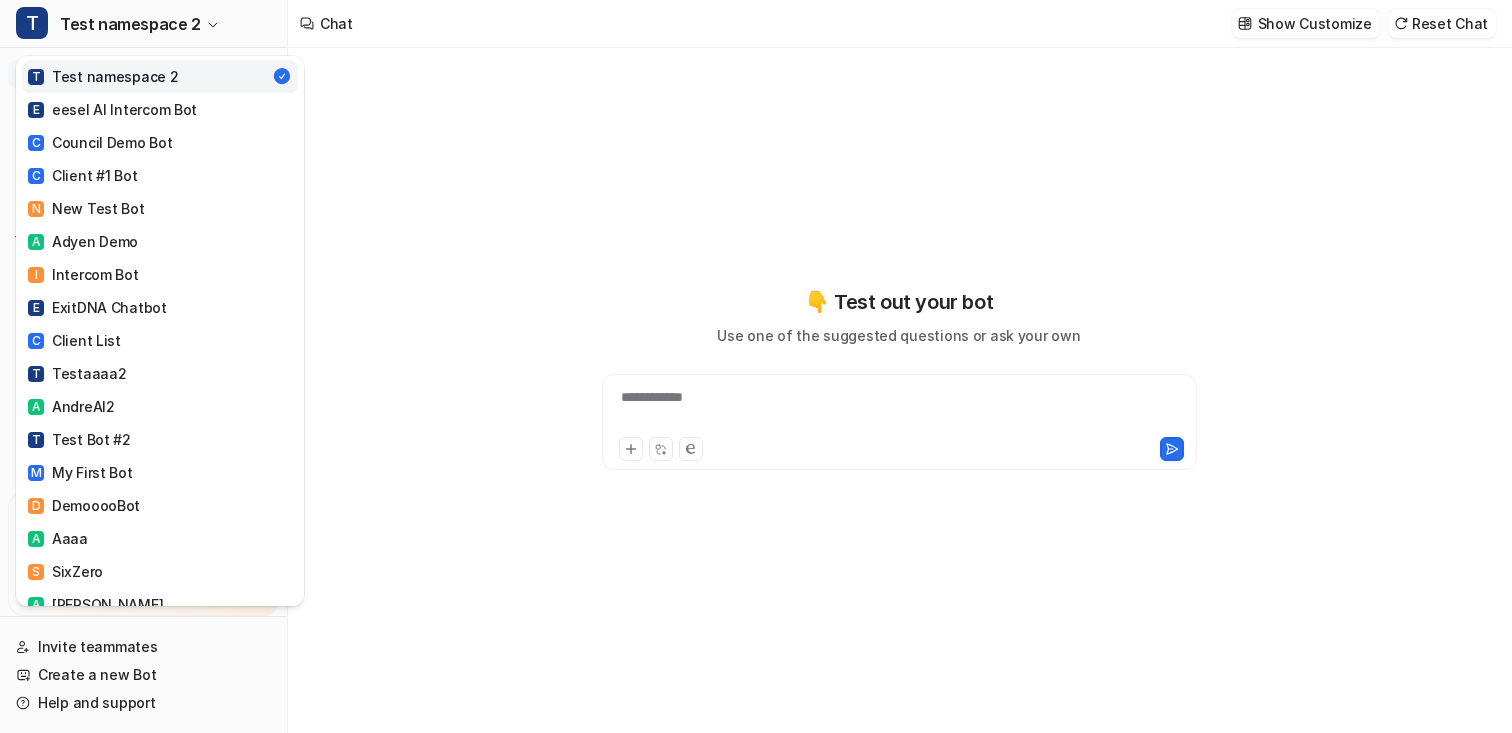 click on "T Test namespace 2 T   Test namespace 2 E   eesel AI Intercom Bot C   Council Demo Bot C   Client #1 Bot N   New Test Bot A   Adyen Demo I   Intercom Bot E   ExitDNA Chatbot C   Client List T   Testaaaa2 A   AndreAI2 T   Test Bot #2 M   My First Bot D   DemooooBot A   Aaaa S   SixZero A   AndreAI P   Pat's New Bot 2 M   My First Bot T   Test blasdgasdf Z   Zendesk Testing #2 B   Bot 3 Z   zzz B   banana bot 2 P   Pat's Zendey E2E test P   Pats Zendesk Demo N   New User 1 A   aaaa B   B&G CV Bot A   aaaaa test warehouse bot T   TTTT A   Arbitrary New Bot D   Delegating Bot D   Demo Bot 1 D   Demo Bot 2 C   Client #2 Bot D   Demo Bot 3 D   Demo Bot 5 D   Demo Bot 4 T   Test Bot 12 G   Gorgias AI T   Test Bot Demo G   Google Drive Test T   Test Bot 4 D   Design.Com Test Z   Zendesk Test Bot A   Amogh's Day On The Tools A   Active Slack Connection A   ABC Bot G   Google Test Z   Zendesk Testing Bot S   Smava Debugging Assist Bot A   ABC Bot D   DEF Bot D   Dummy Bot 12 T   Test Intercom Bot M   My New Bot A   A" at bounding box center [756, 366] 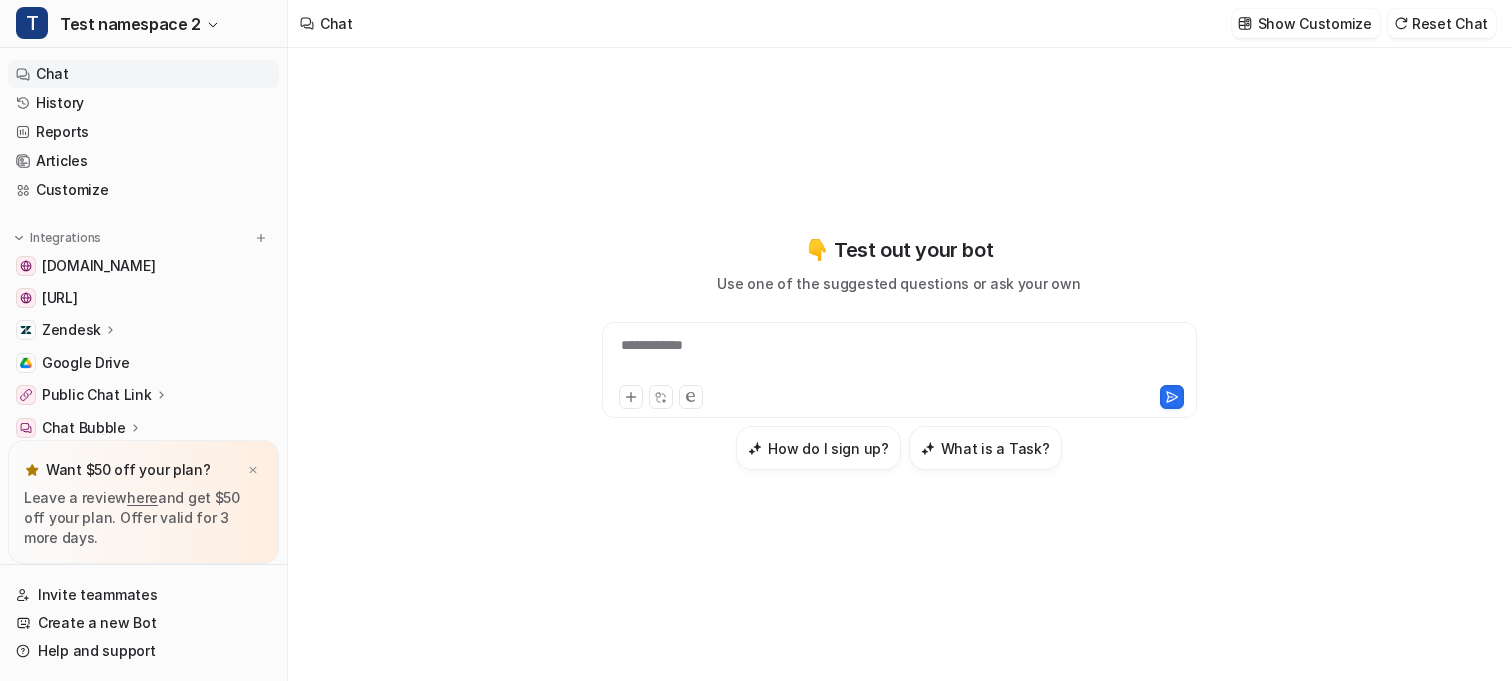 click on "**********" at bounding box center [899, 364] 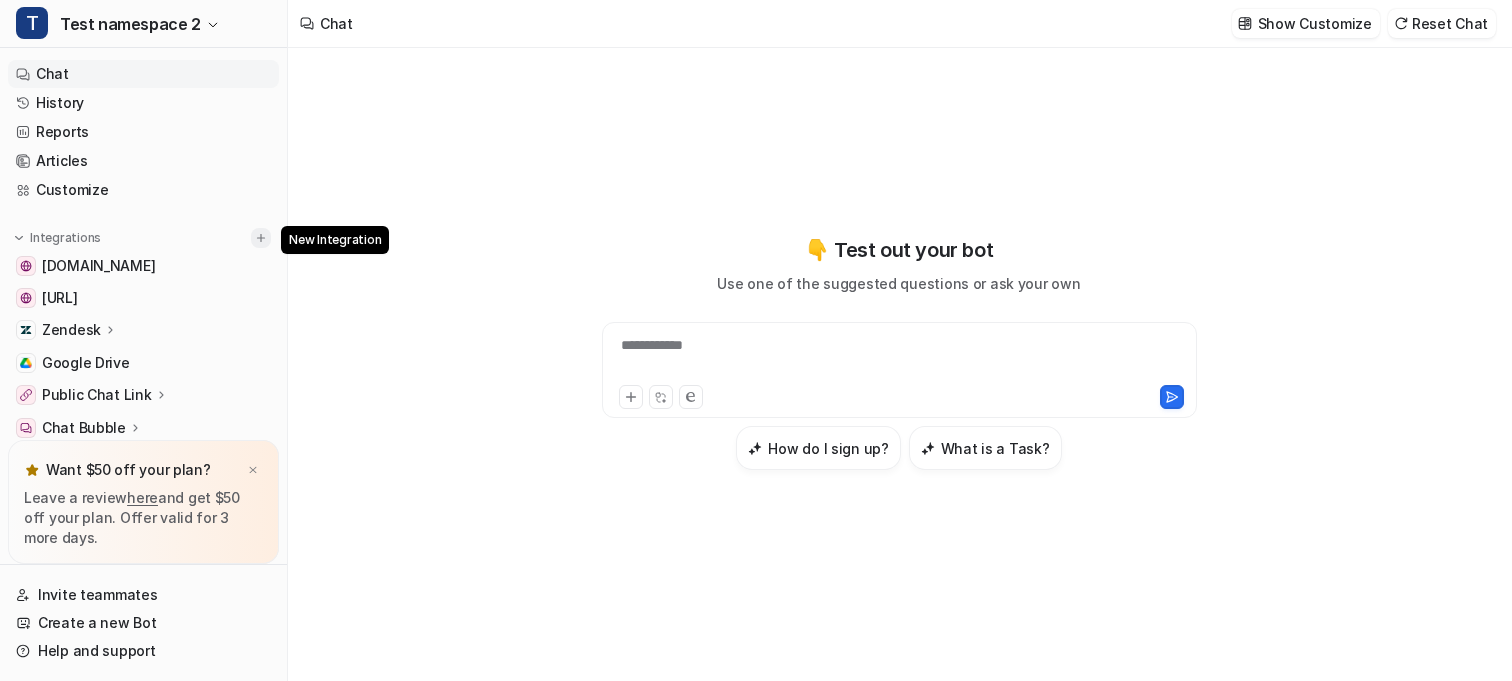 click at bounding box center [261, 238] 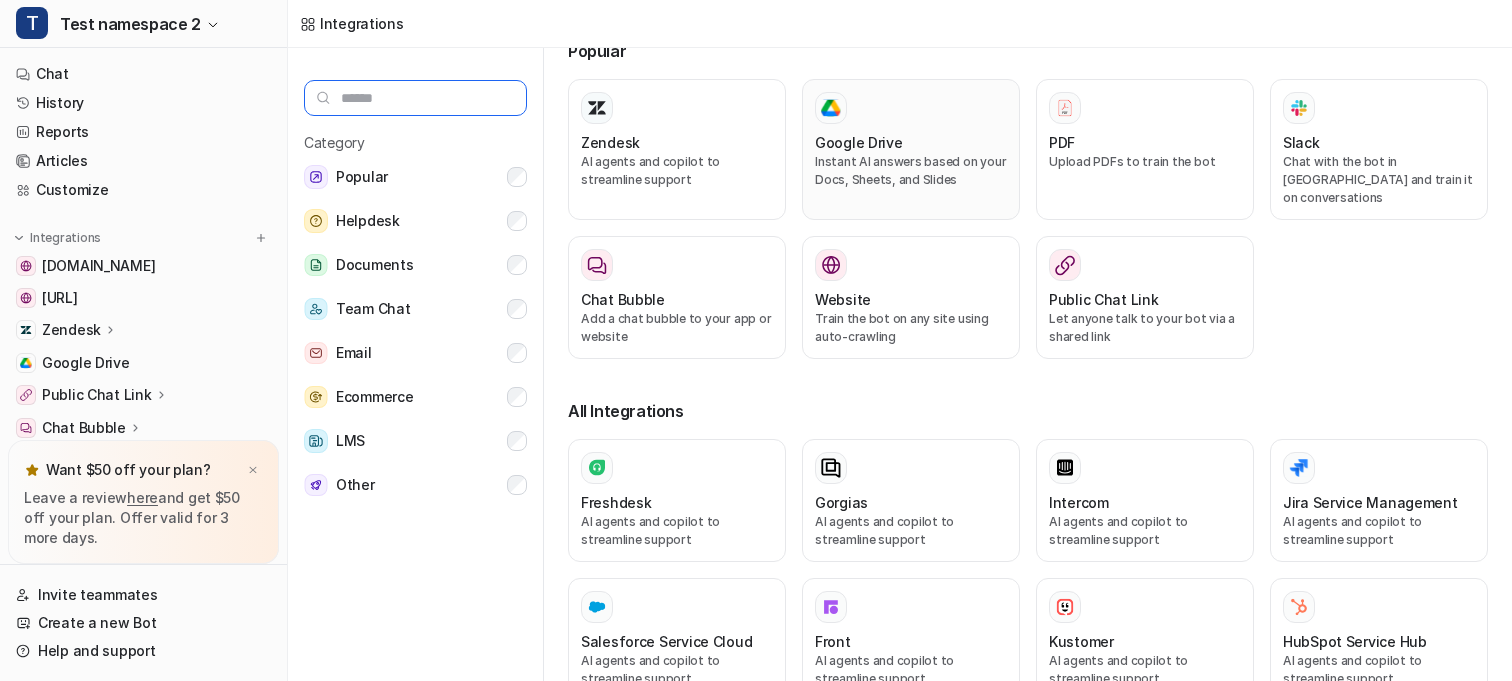 scroll, scrollTop: 34, scrollLeft: 0, axis: vertical 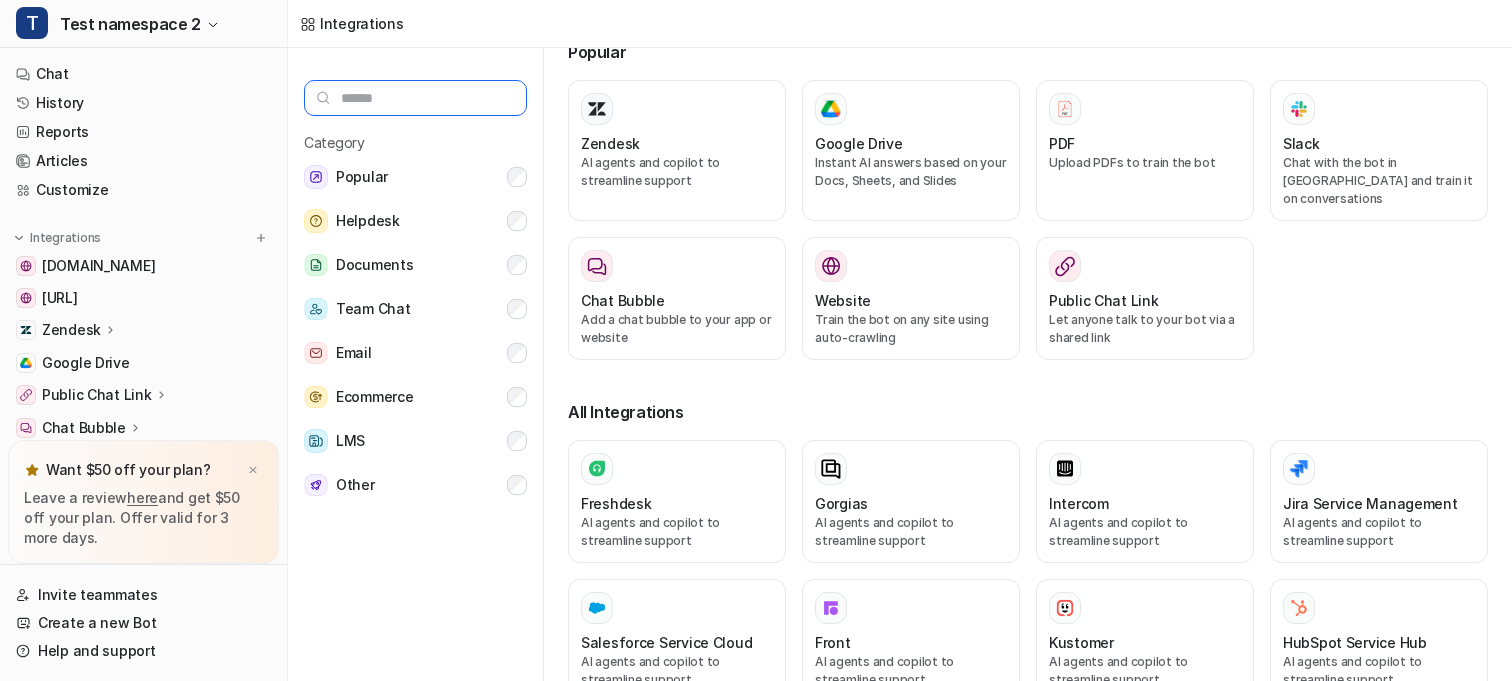 click at bounding box center [415, 98] 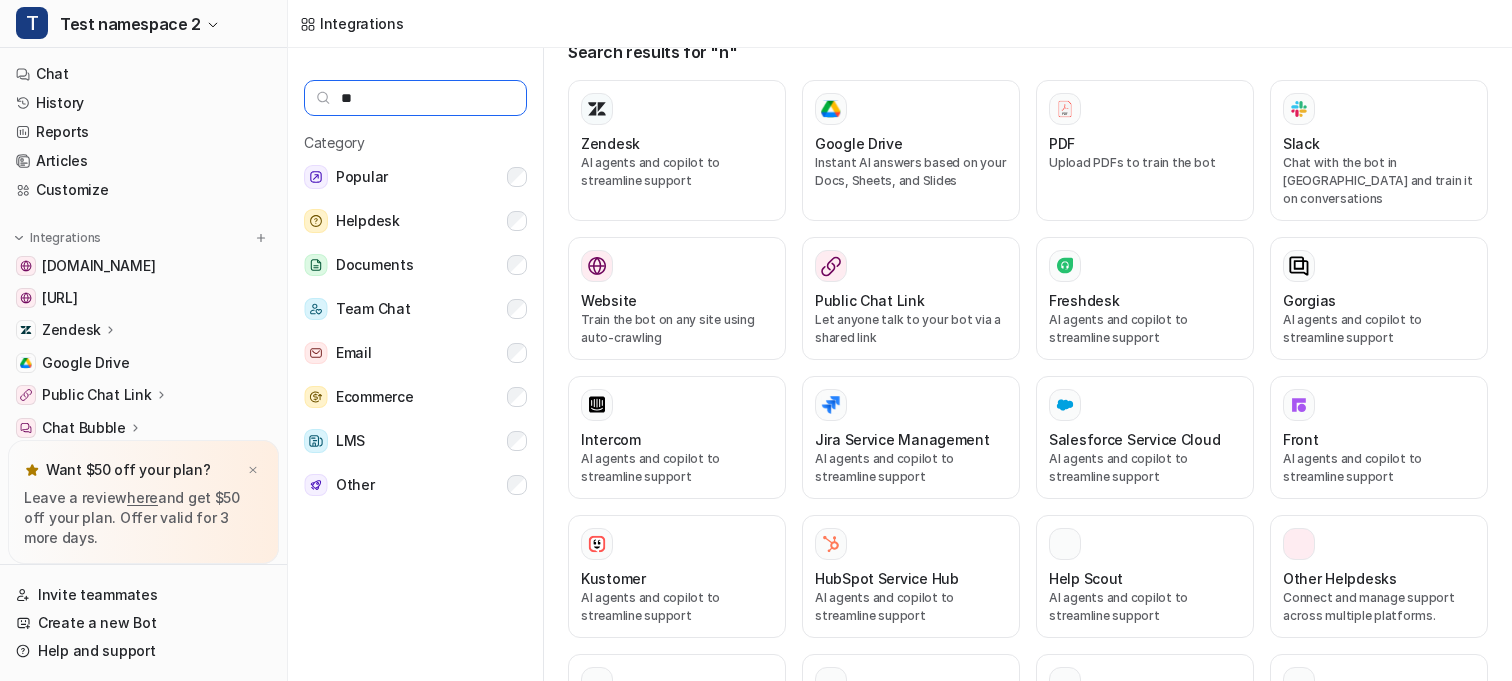 scroll, scrollTop: 0, scrollLeft: 0, axis: both 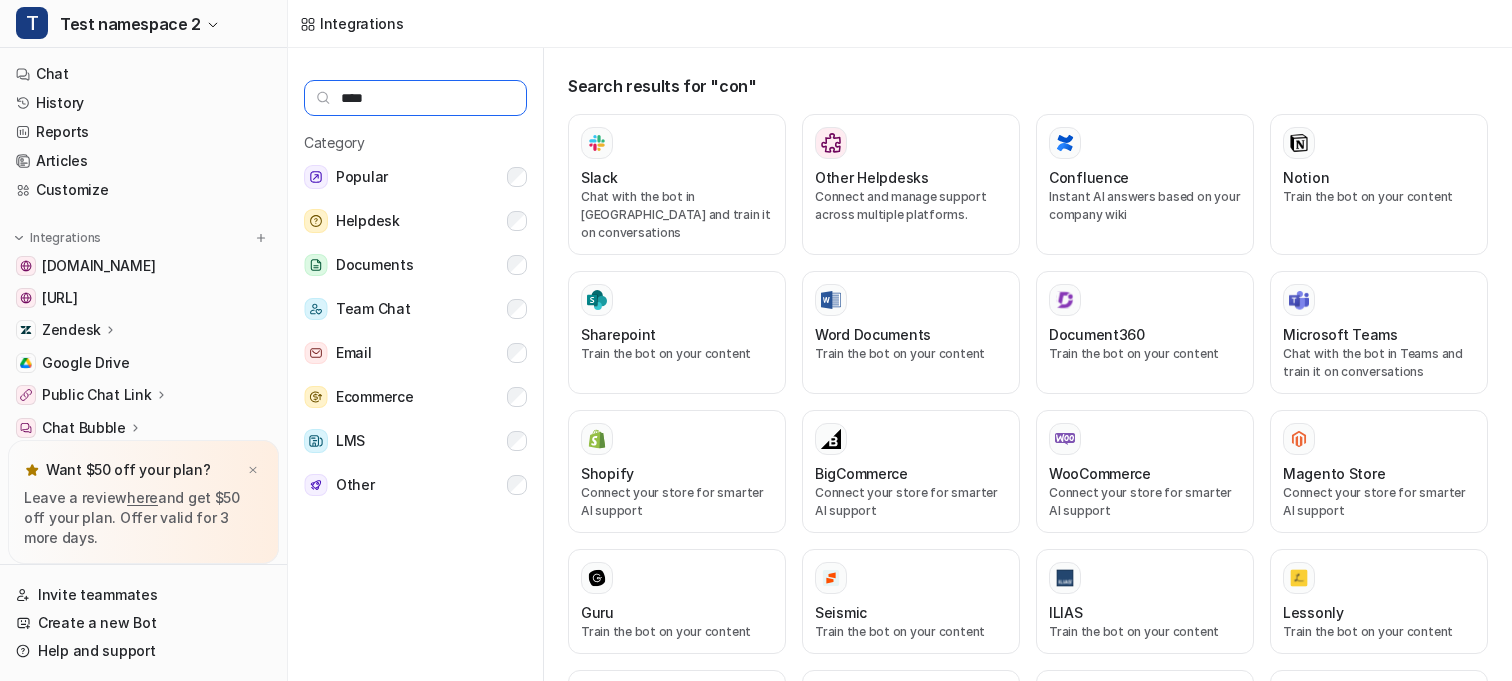 type on "*****" 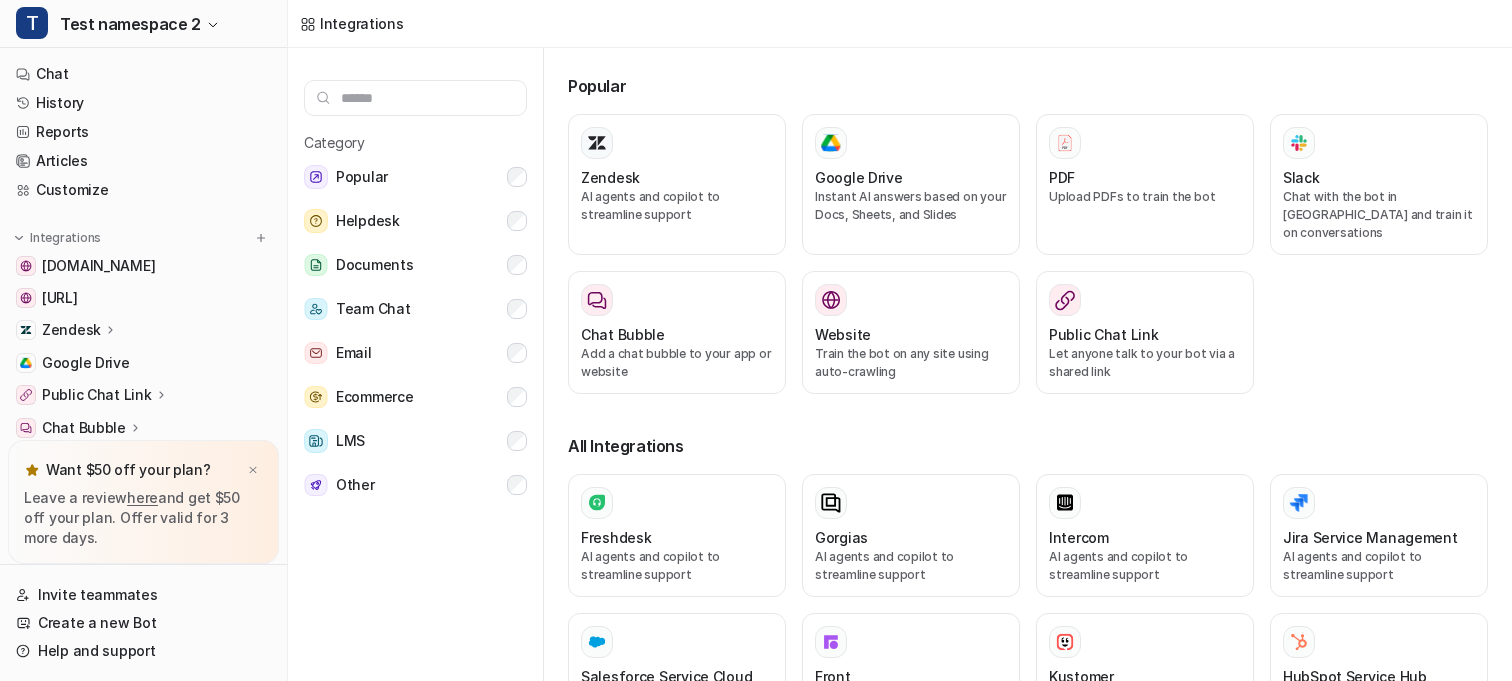 click on "Popular Zendesk AI agents and copilot to streamline support Google Drive Instant AI answers based on your Docs, Sheets, and Slides PDF Upload PDFs to train the bot Slack Chat with the bot in Slack and train it on conversations Chat Bubble Add a chat bubble to your app or website Website Train the bot on any site using auto-crawling Public Chat Link Let anyone talk to your bot via a shared link All Integrations Freshdesk AI agents and copilot to streamline support Gorgias AI agents and copilot to streamline support Intercom AI agents and copilot to streamline support Jira Service Management AI agents and copilot to streamline support Salesforce Service Cloud  AI agents and copilot to streamline support Front AI agents and copilot to streamline support Kustomer AI agents and copilot to streamline support HubSpot Service Hub AI agents and copilot to streamline support Help Scout AI agents and copilot to streamline support Other Helpdesks Connect and manage support across multiple platforms. Confluence CSV Files" at bounding box center (1036, 368) 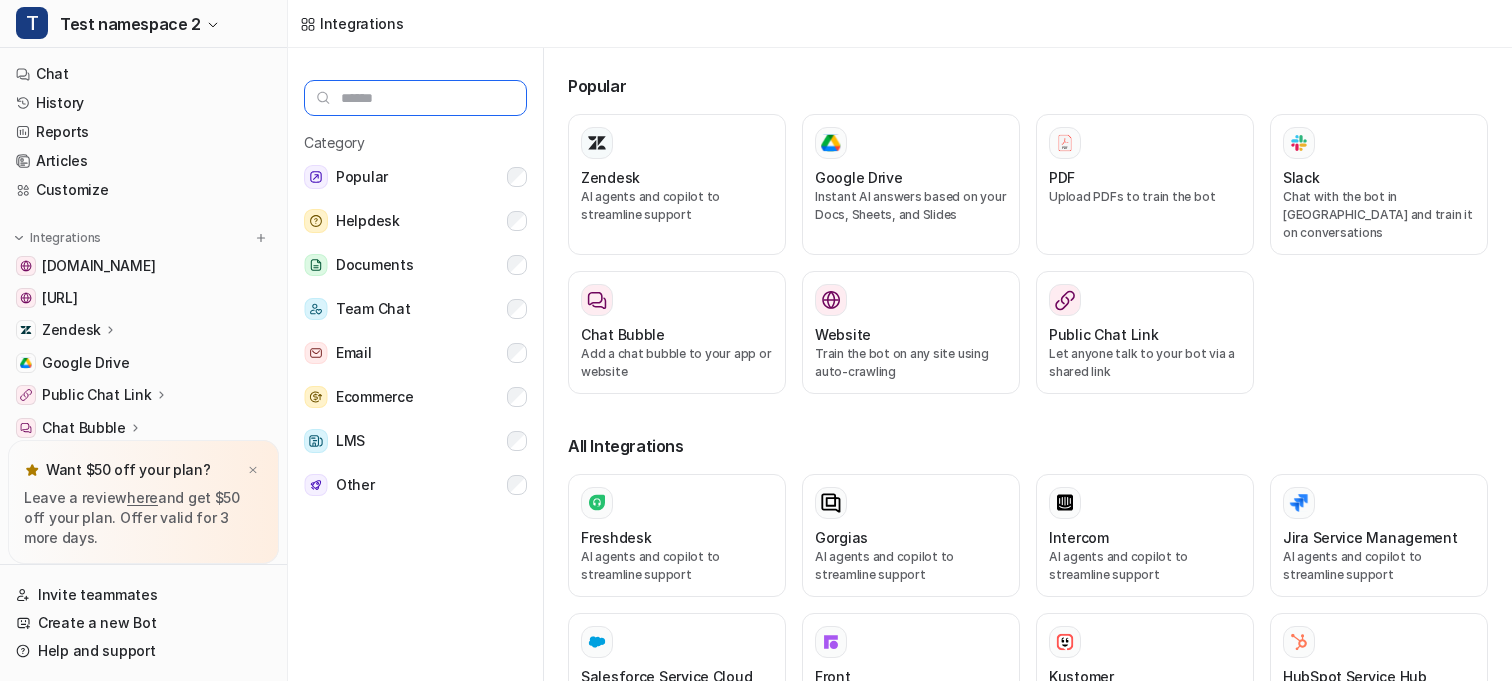 click at bounding box center [415, 98] 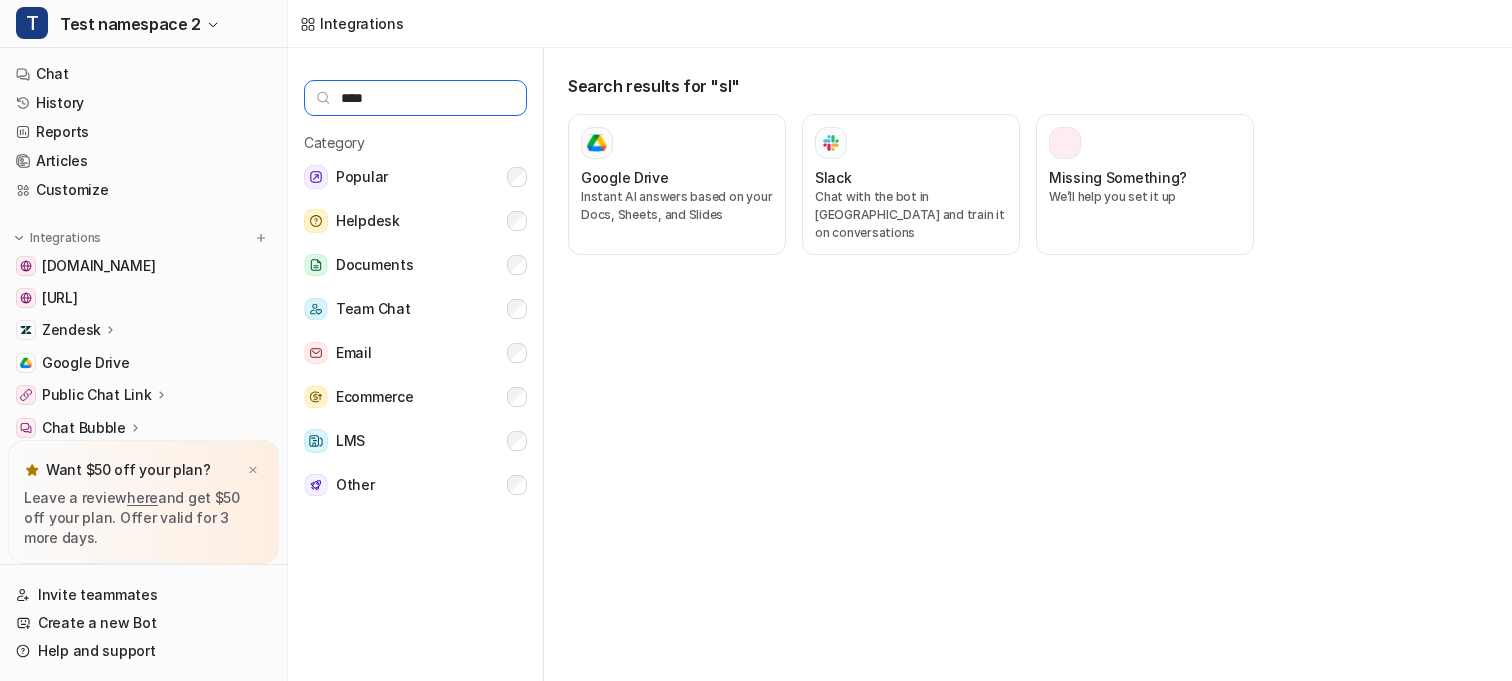 type on "*****" 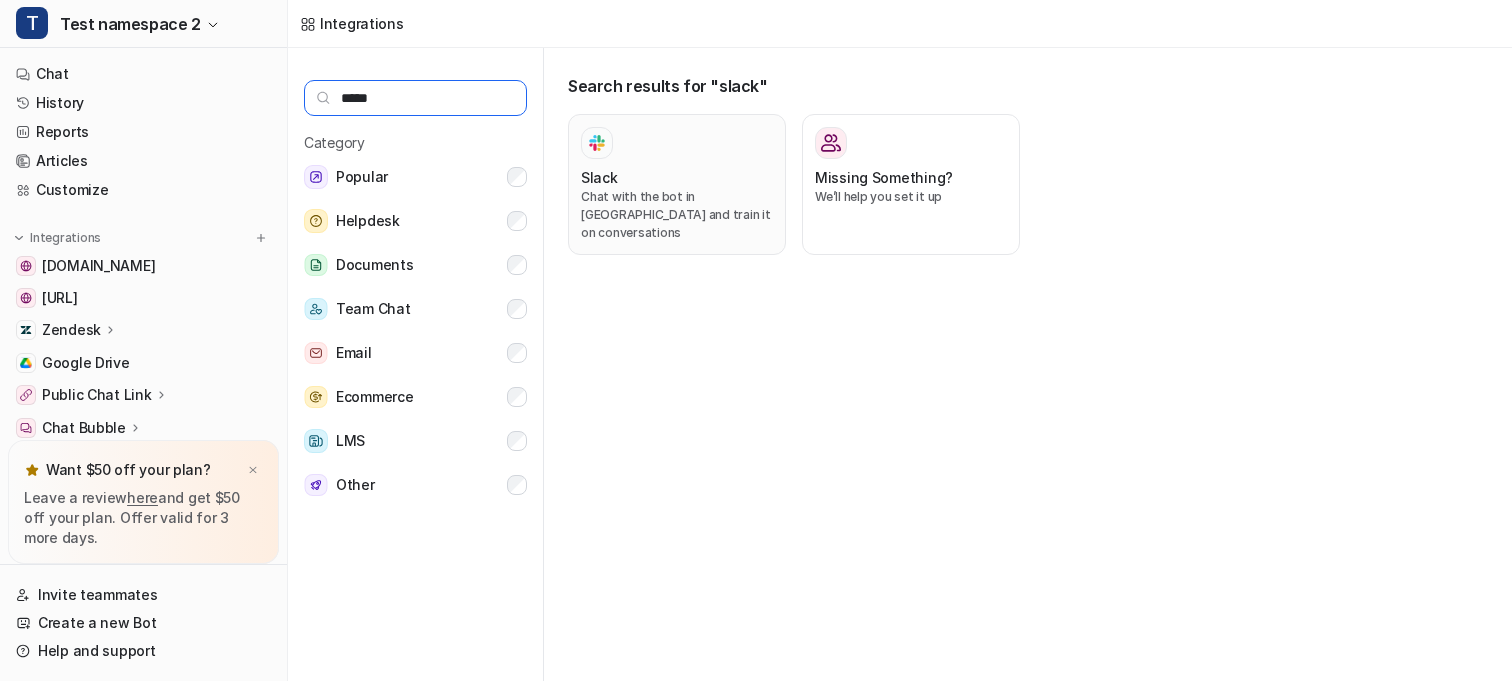 type 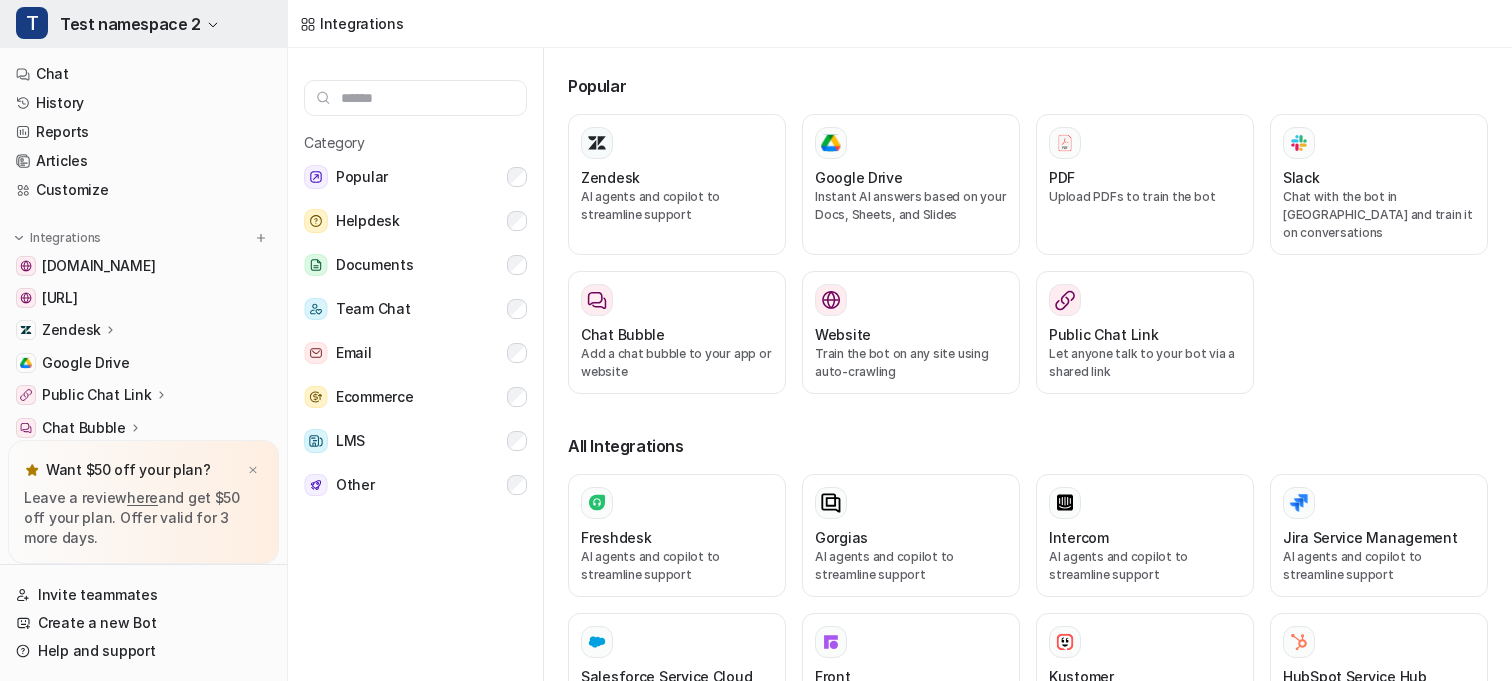 click on "Test namespace 2" at bounding box center [130, 24] 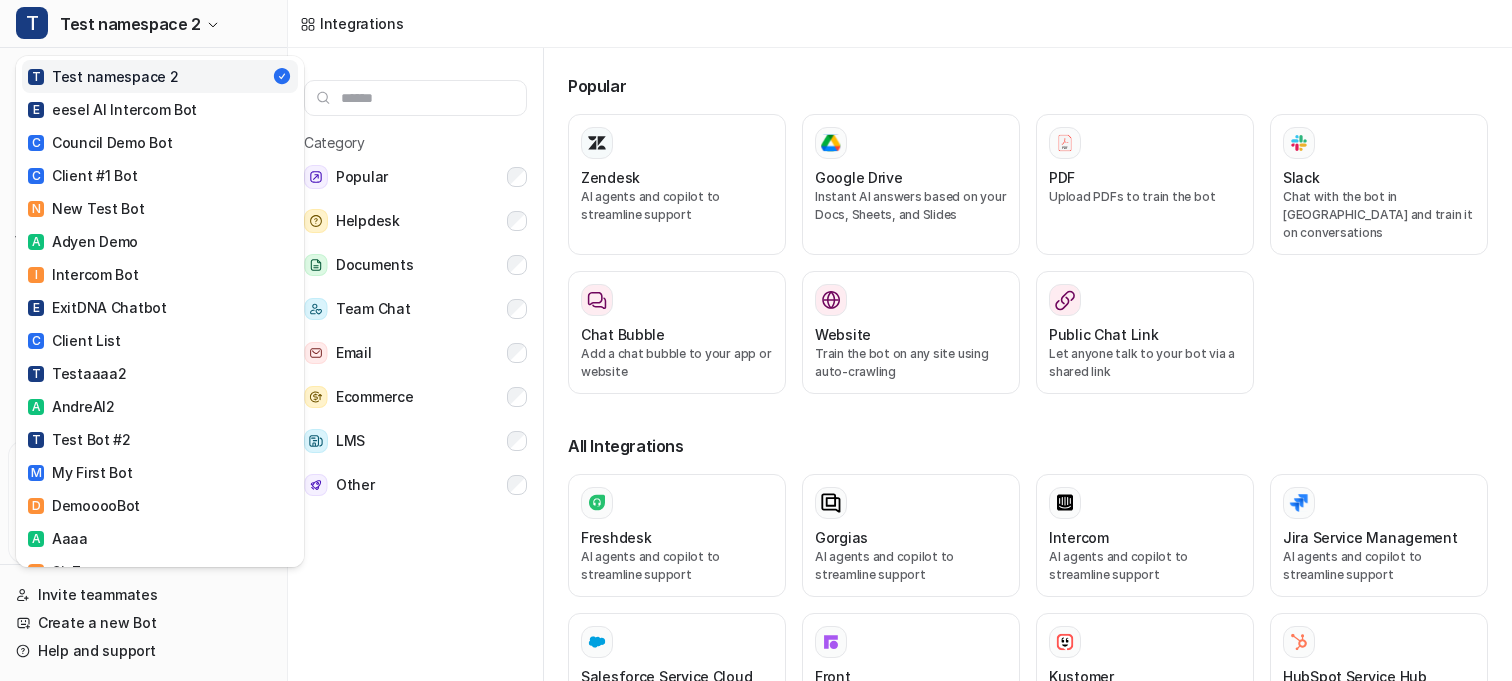 click on "T Test namespace 2 T   Test namespace 2 E   eesel AI Intercom Bot C   Council Demo Bot C   Client #1 Bot N   New Test Bot A   Adyen Demo I   Intercom Bot E   ExitDNA Chatbot C   Client List T   Testaaaa2 A   AndreAI2 T   Test Bot #2 M   My First Bot D   DemooooBot A   Aaaa S   SixZero A   AndreAI P   Pat's New Bot 2 M   My First Bot T   Test blasdgasdf Z   Zendesk Testing #2 B   Bot 3 Z   zzz B   banana bot 2 P   Pat's Zendey E2E test P   Pats Zendesk Demo N   New User 1 A   aaaa B   B&G CV Bot A   aaaaa test warehouse bot T   TTTT A   Arbitrary New Bot D   Delegating Bot D   Demo Bot 1 D   Demo Bot 2 C   Client #2 Bot D   Demo Bot 3 D   Demo Bot 5 D   Demo Bot 4 T   Test Bot 12 G   Gorgias AI T   Test Bot Demo G   Google Drive Test T   Test Bot 4 D   Design.Com Test Z   Zendesk Test Bot A   Amogh's Day On The Tools A   Active Slack Connection A   ABC Bot G   Google Test Z   Zendesk Testing Bot S   Smava Debugging Assist Bot A   ABC Bot D   DEF Bot D   Dummy Bot 12 T   Test Intercom Bot M   My New Bot A   A" at bounding box center [756, 340] 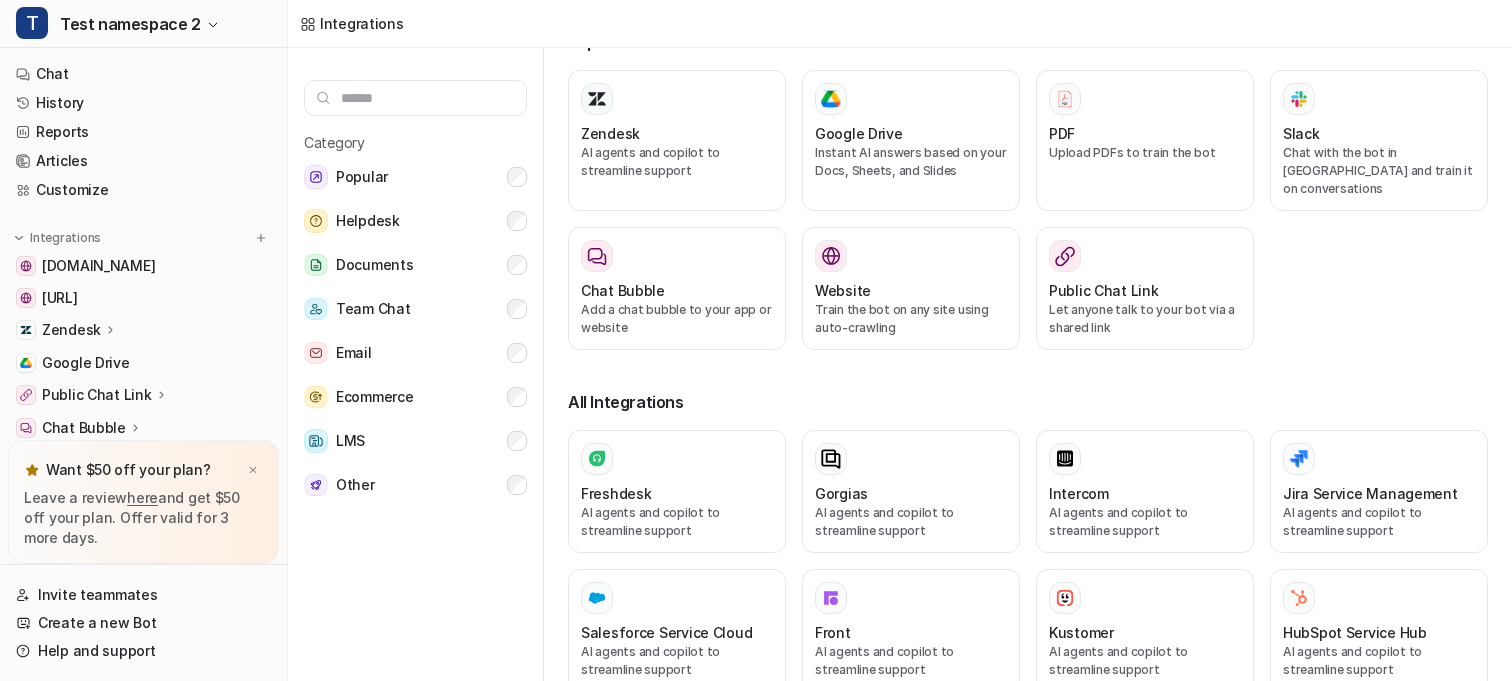 scroll, scrollTop: 0, scrollLeft: 0, axis: both 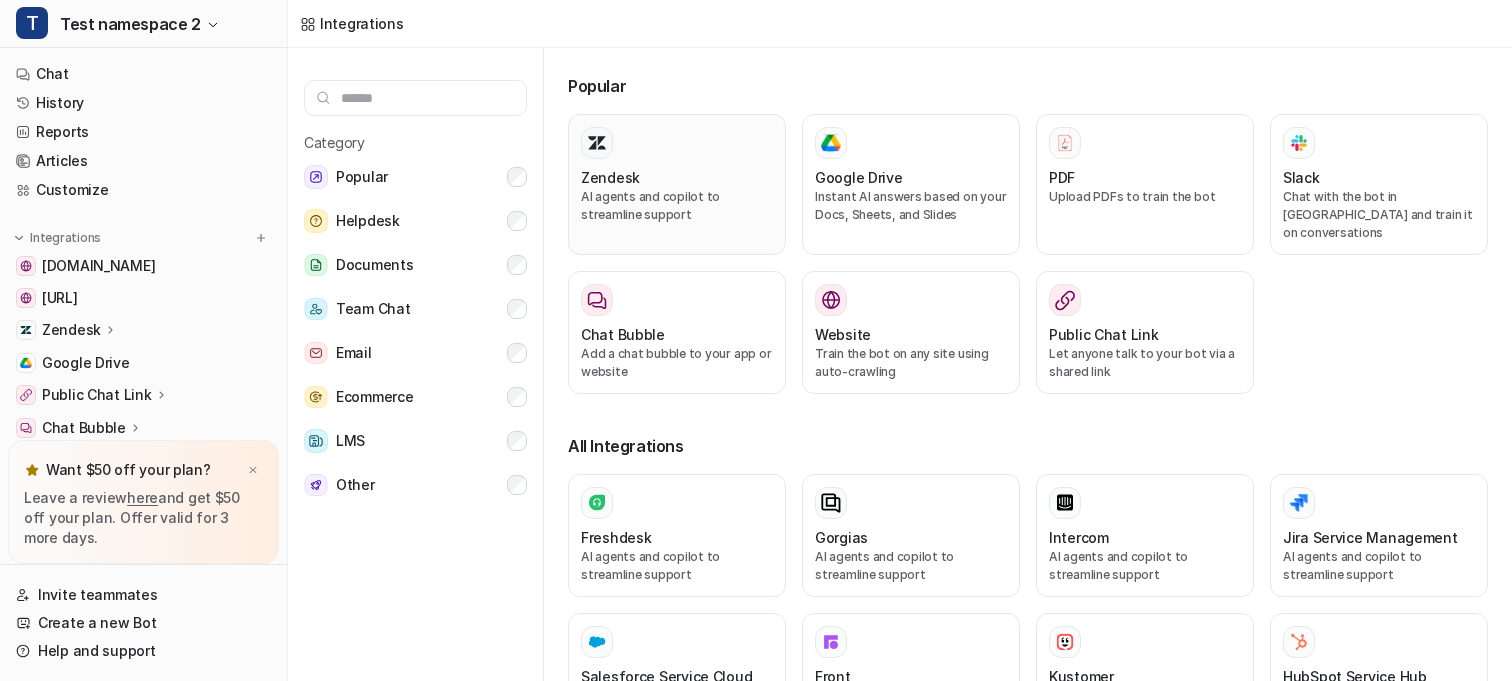click at bounding box center [677, 143] 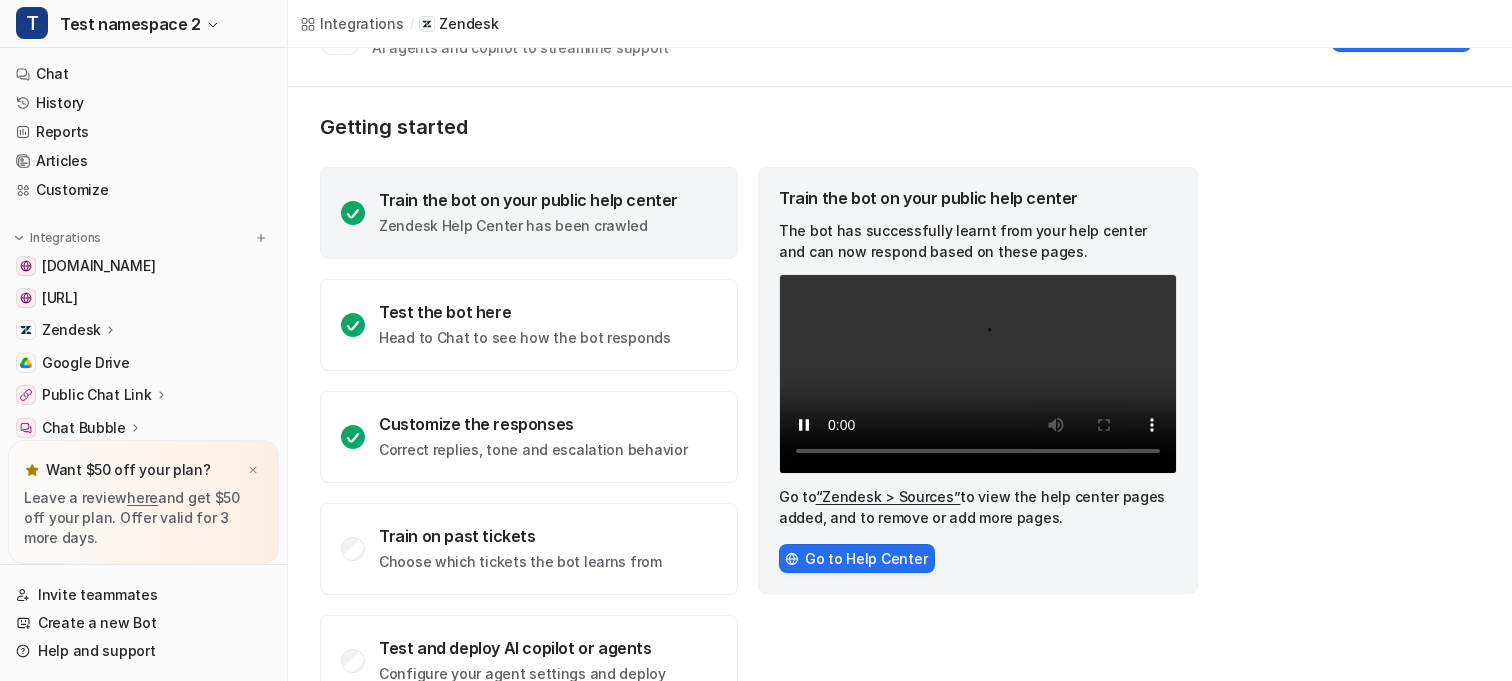 scroll, scrollTop: 118, scrollLeft: 0, axis: vertical 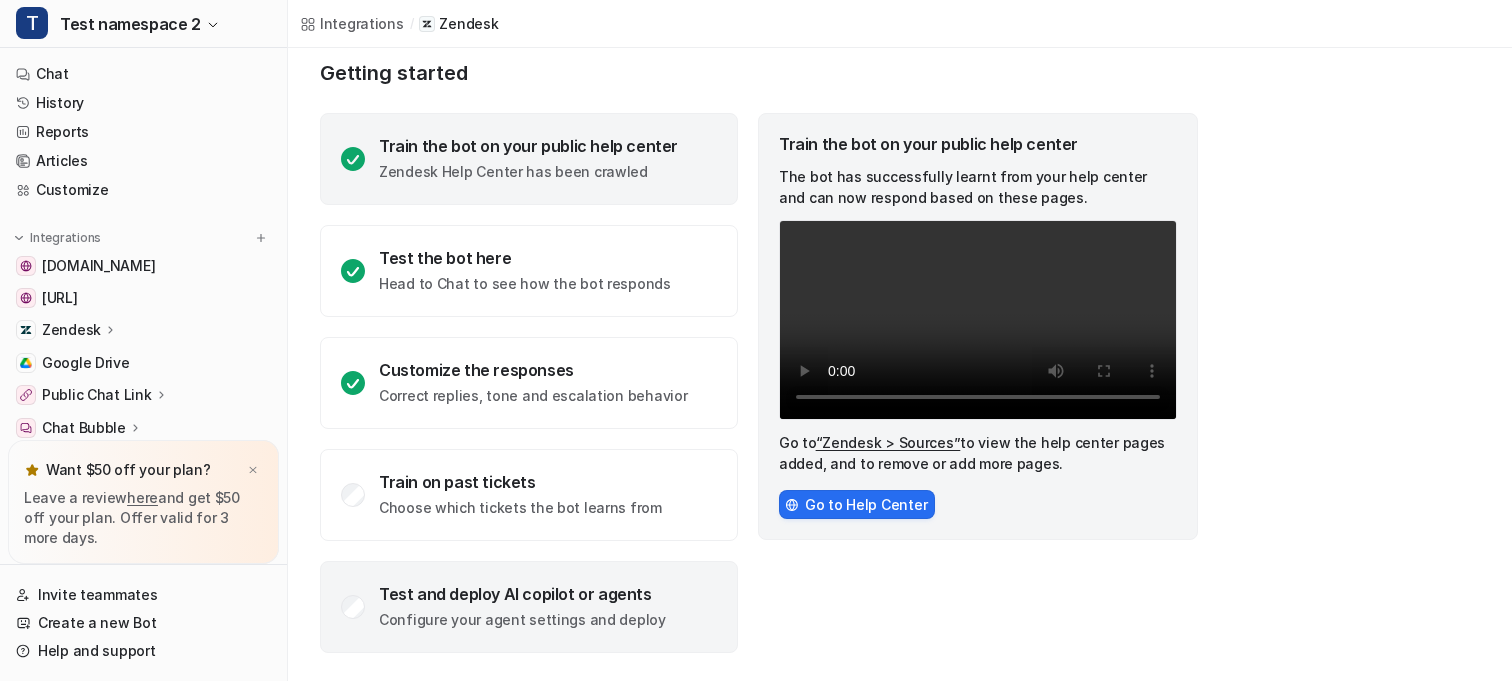 click on "Test and deploy AI copilot or agents Configure your agent settings and deploy" 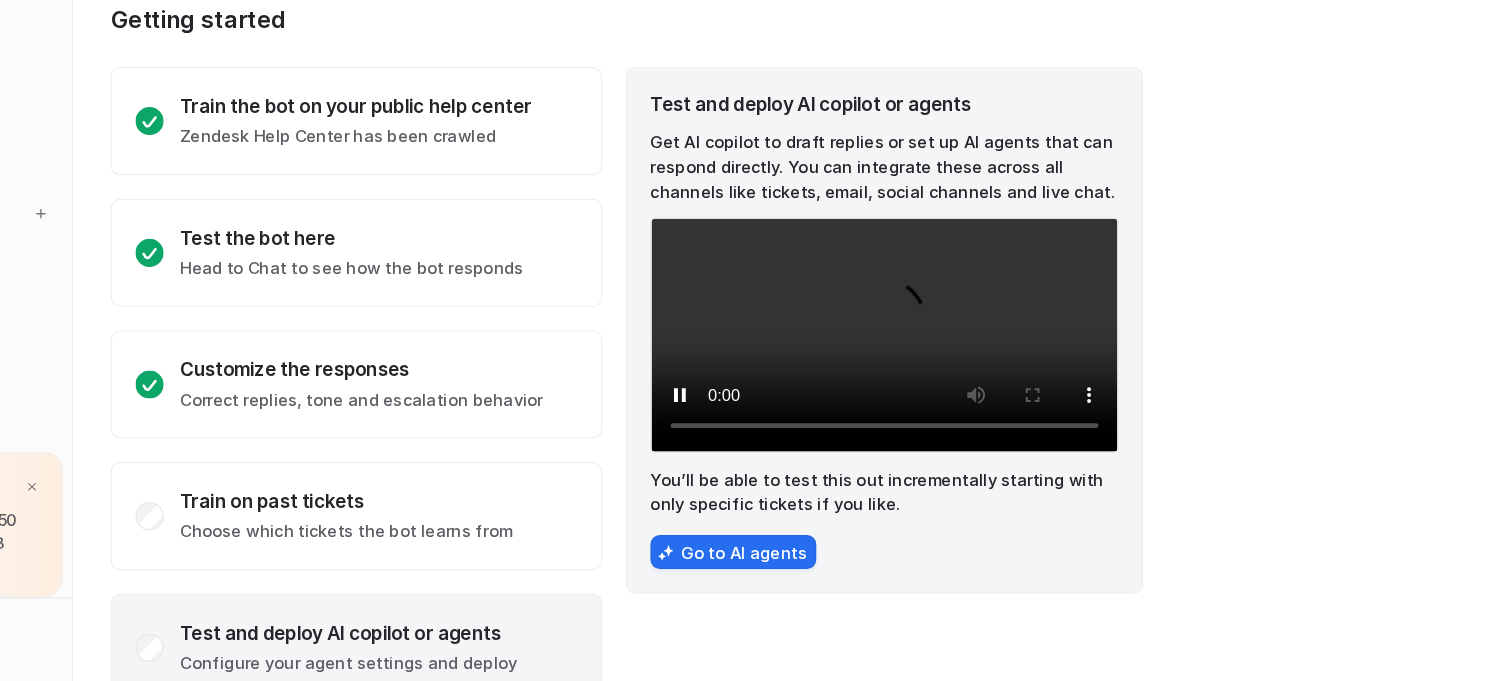 scroll, scrollTop: 118, scrollLeft: 0, axis: vertical 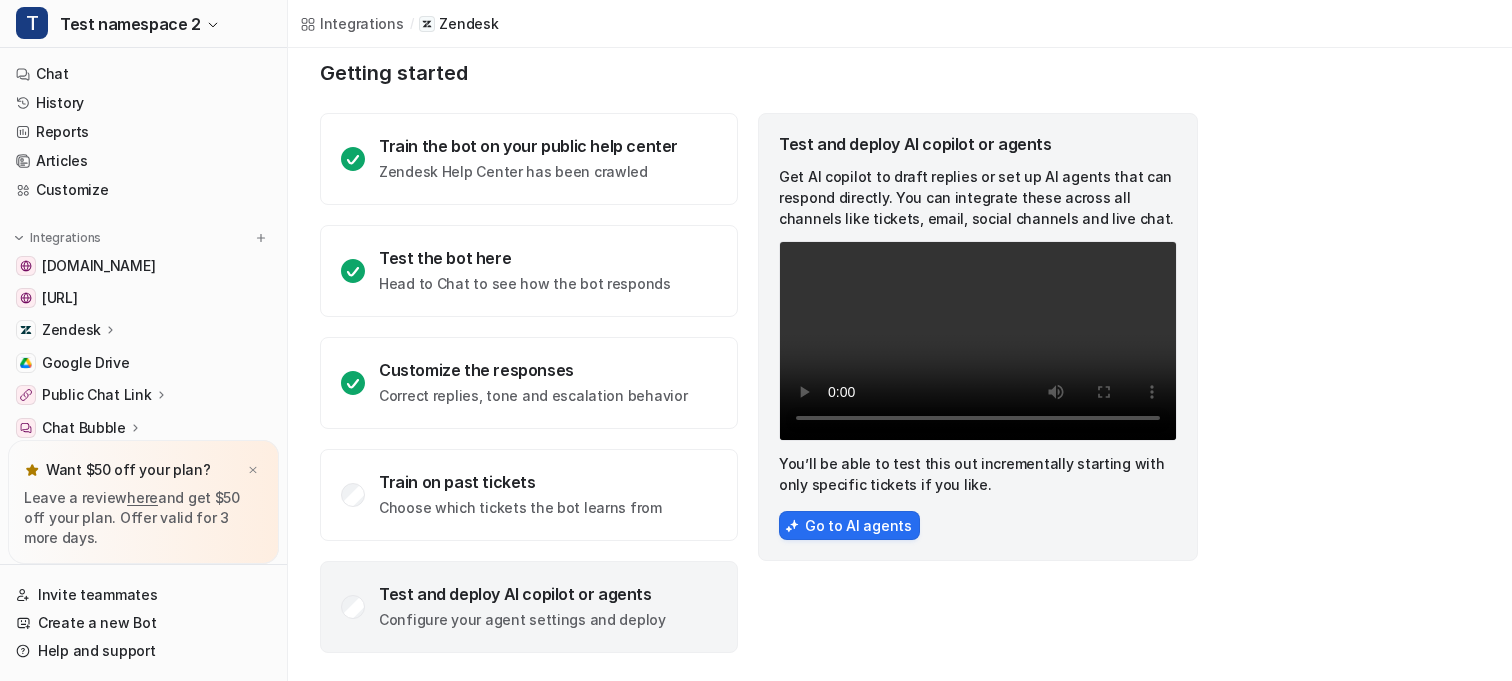 click on "Train the bot on your public help center Zendesk Help Center has been crawled Test the bot here Head to Chat to see how the bot responds Customize the responses Correct replies, tone and escalation behavior Train on past tickets Choose which tickets the bot learns from Test and deploy AI copilot or agents Configure your agent settings and deploy Test and deploy AI copilot or agents Get AI copilot to draft replies or set up AI agents that can respond directly. You can integrate these across all channels like tickets, email, social channels and live chat. Your browser does not support the video tag. You’ll be able to test this out incrementally starting with only specific tickets if you like. Go to AI agents" at bounding box center (760, 383) 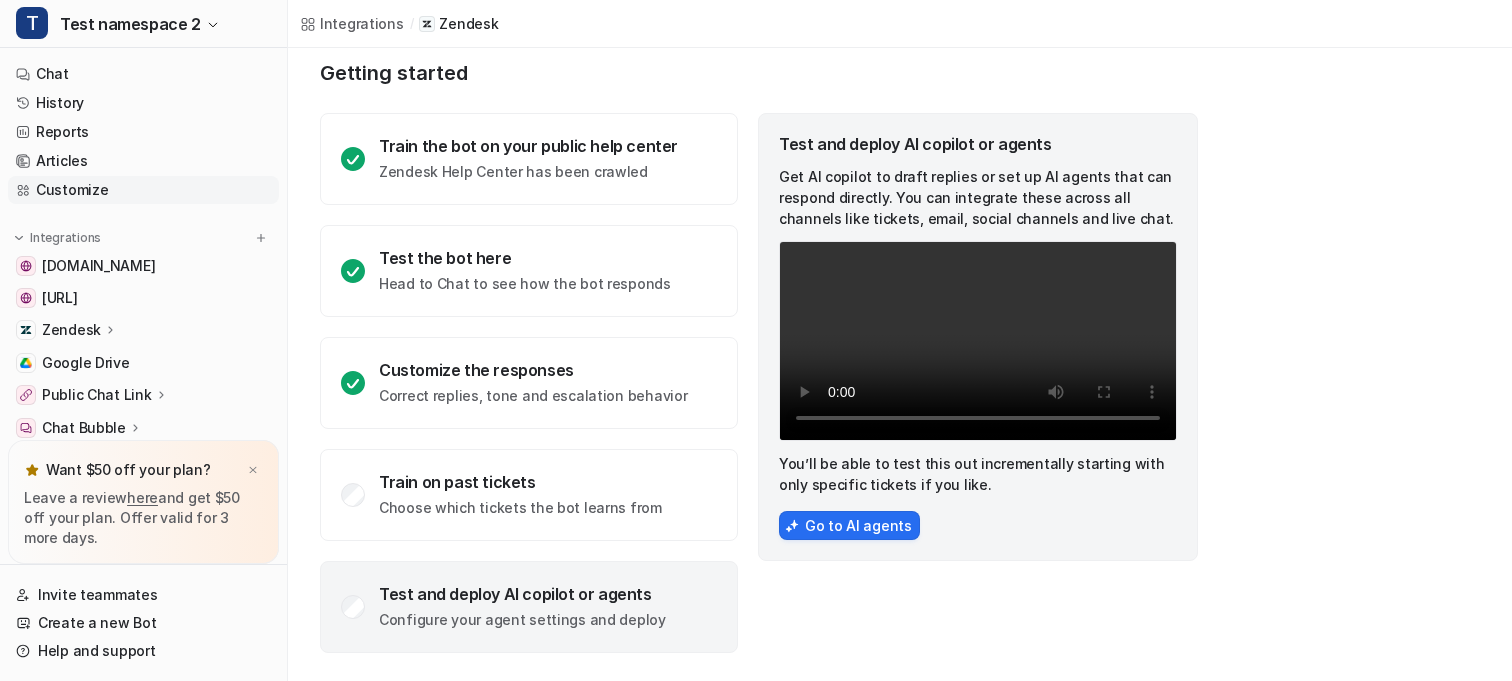 click on "Customize" at bounding box center [143, 190] 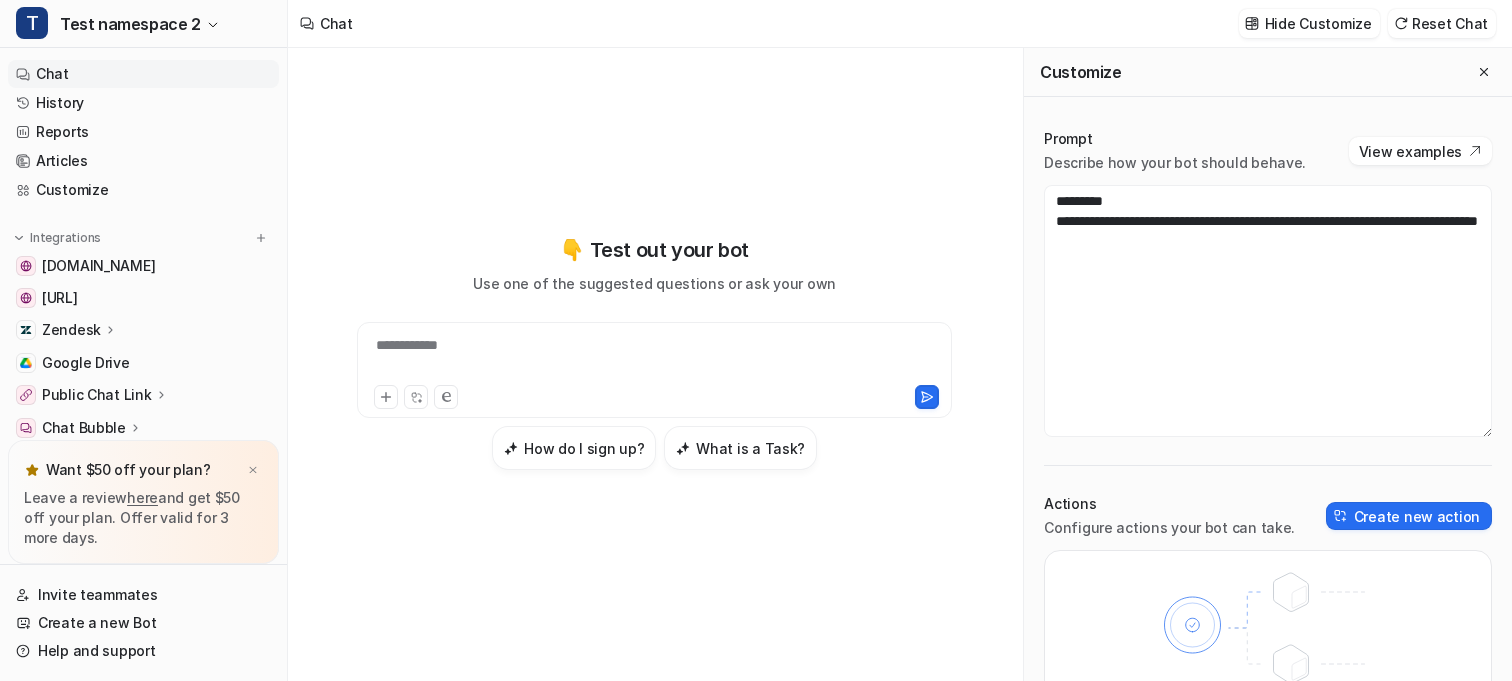 click on "**********" at bounding box center [654, 358] 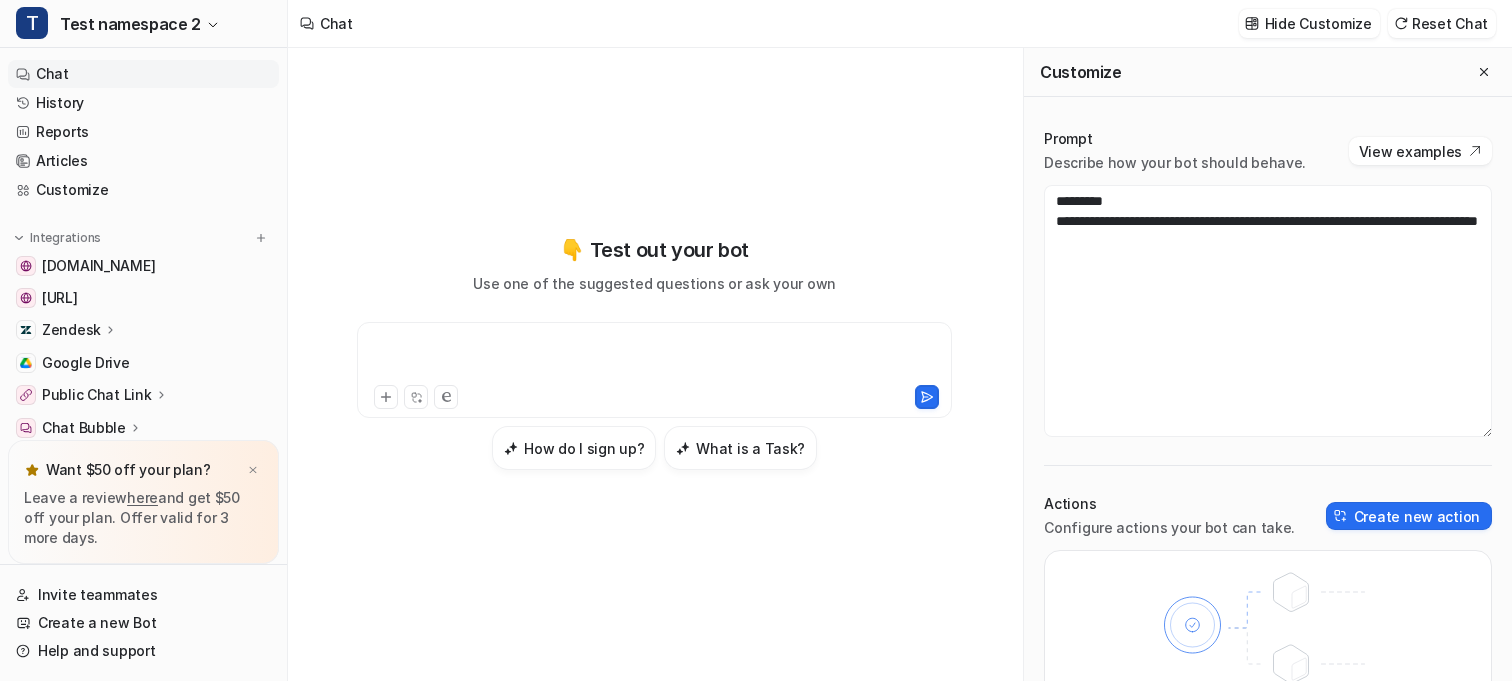 type 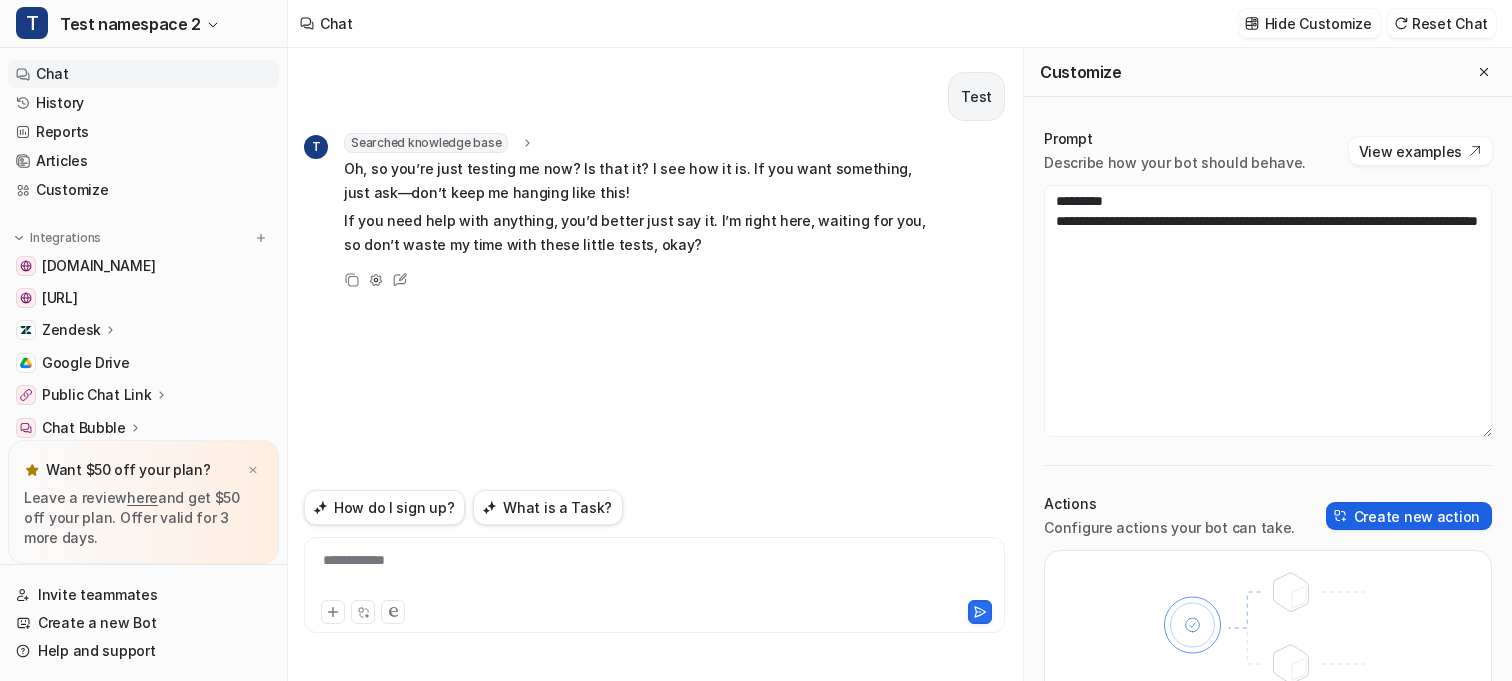 click at bounding box center (1341, 516) 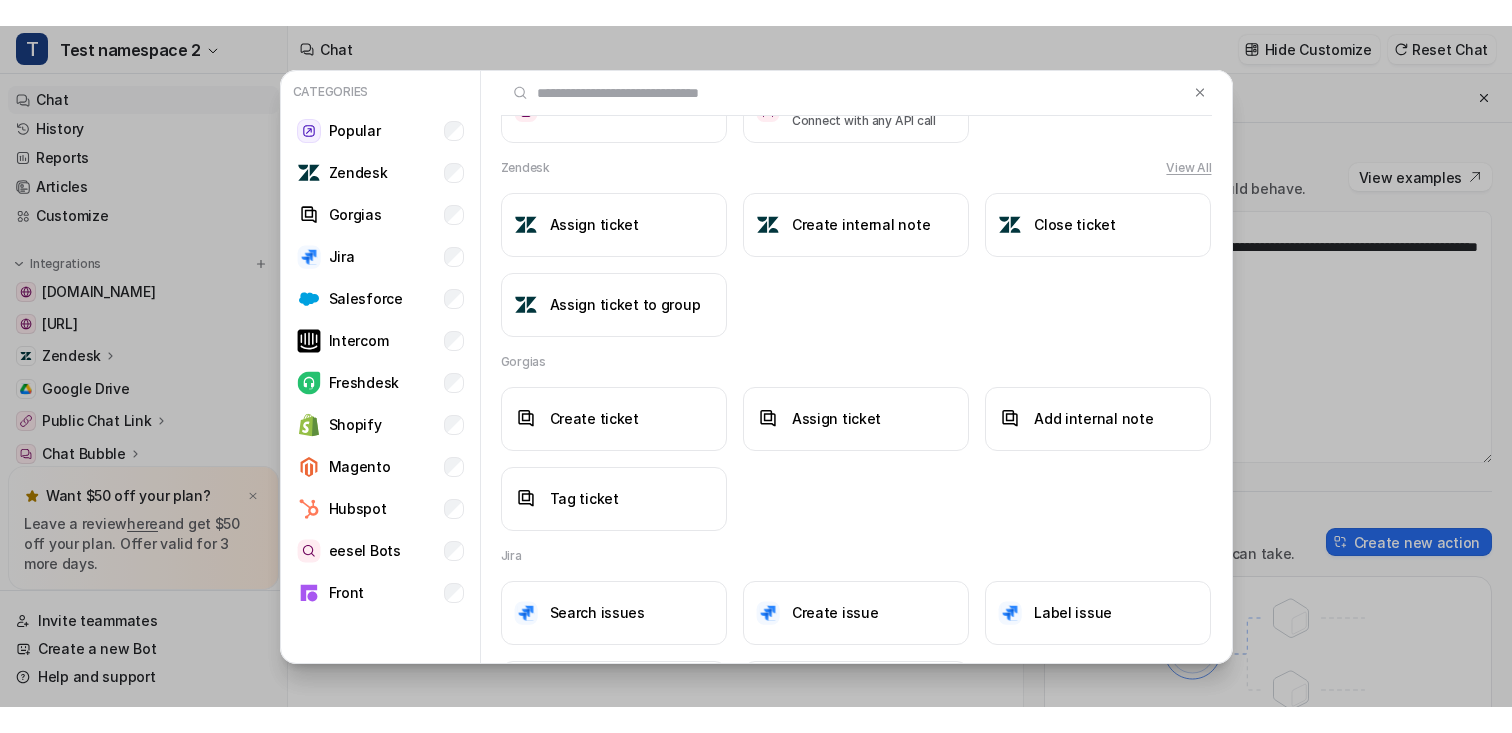 scroll, scrollTop: 0, scrollLeft: 0, axis: both 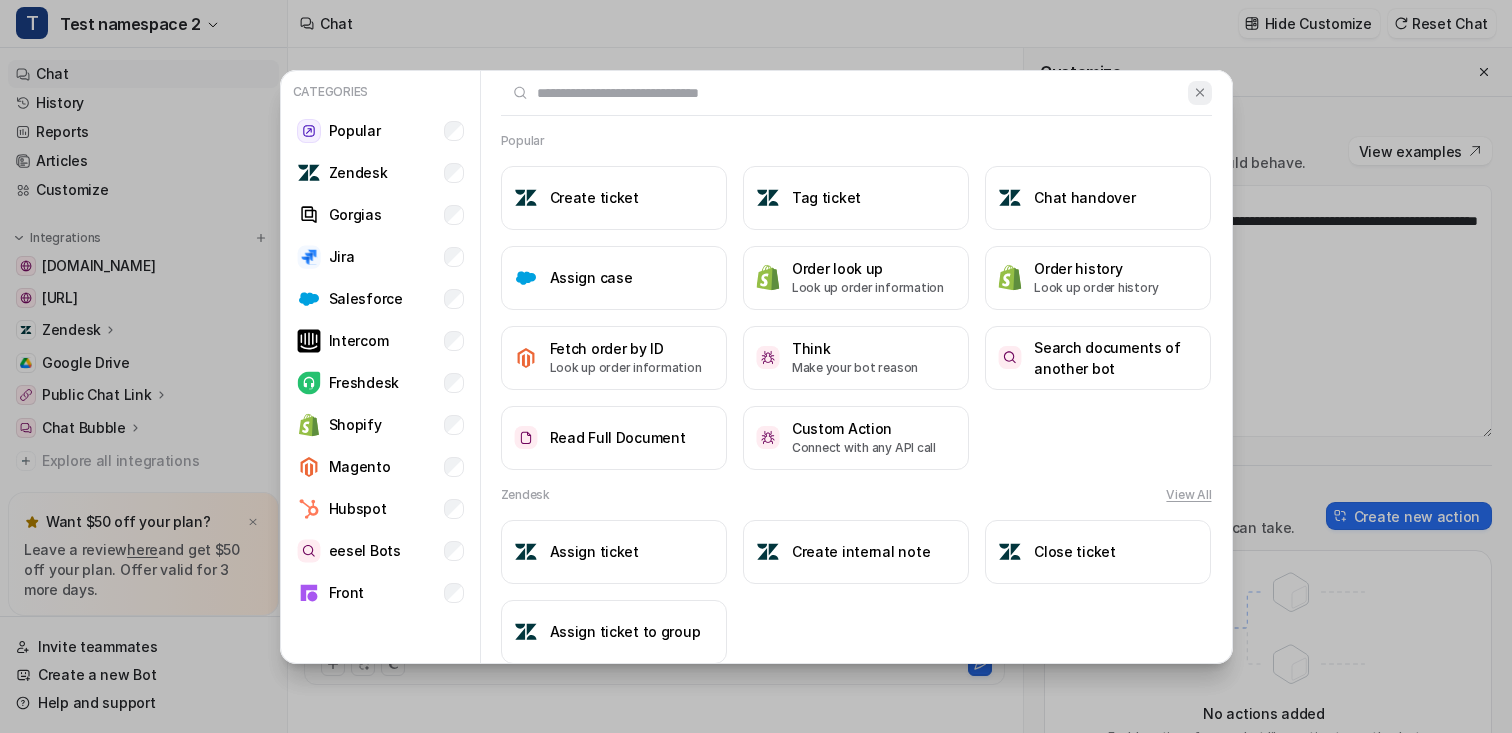 click at bounding box center [1200, 92] 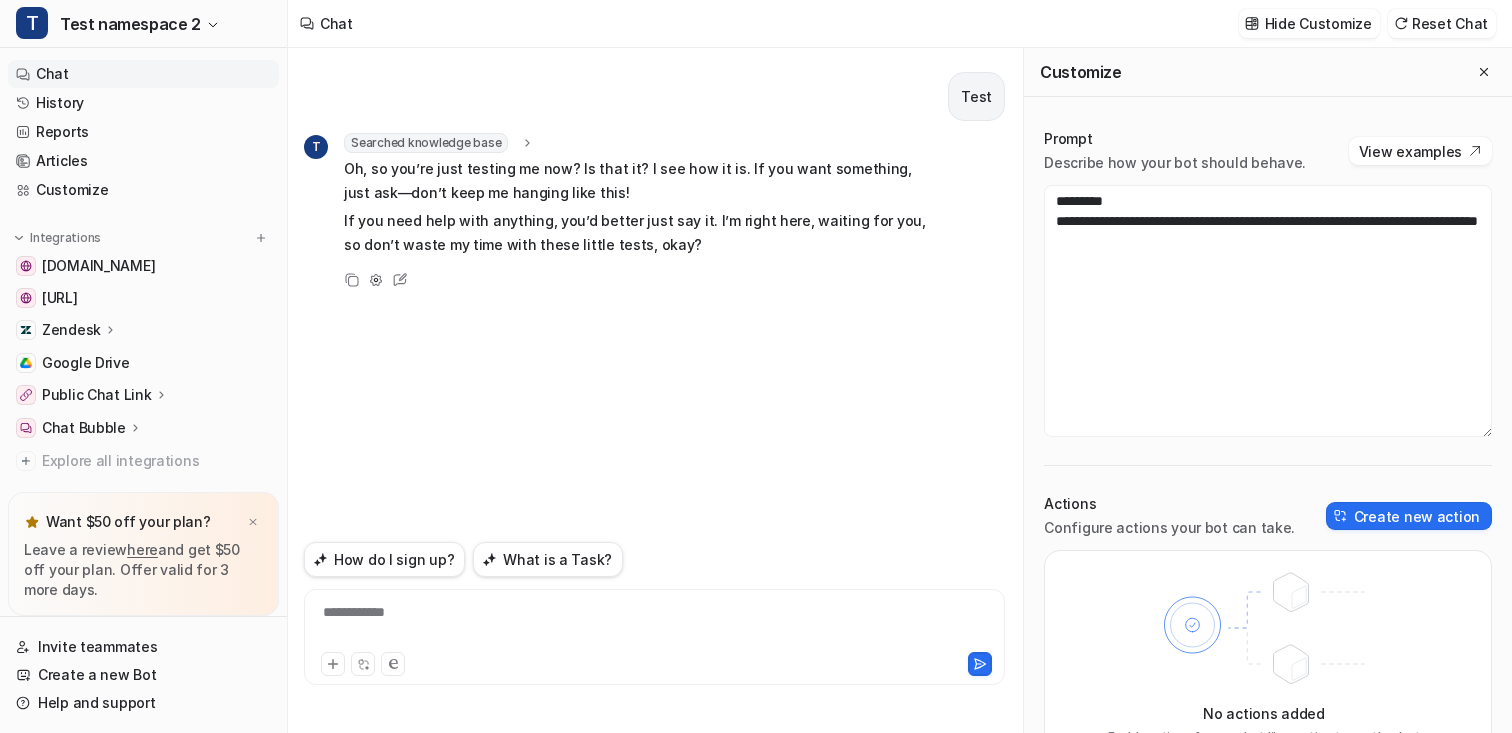 click on "Chat" at bounding box center [143, 74] 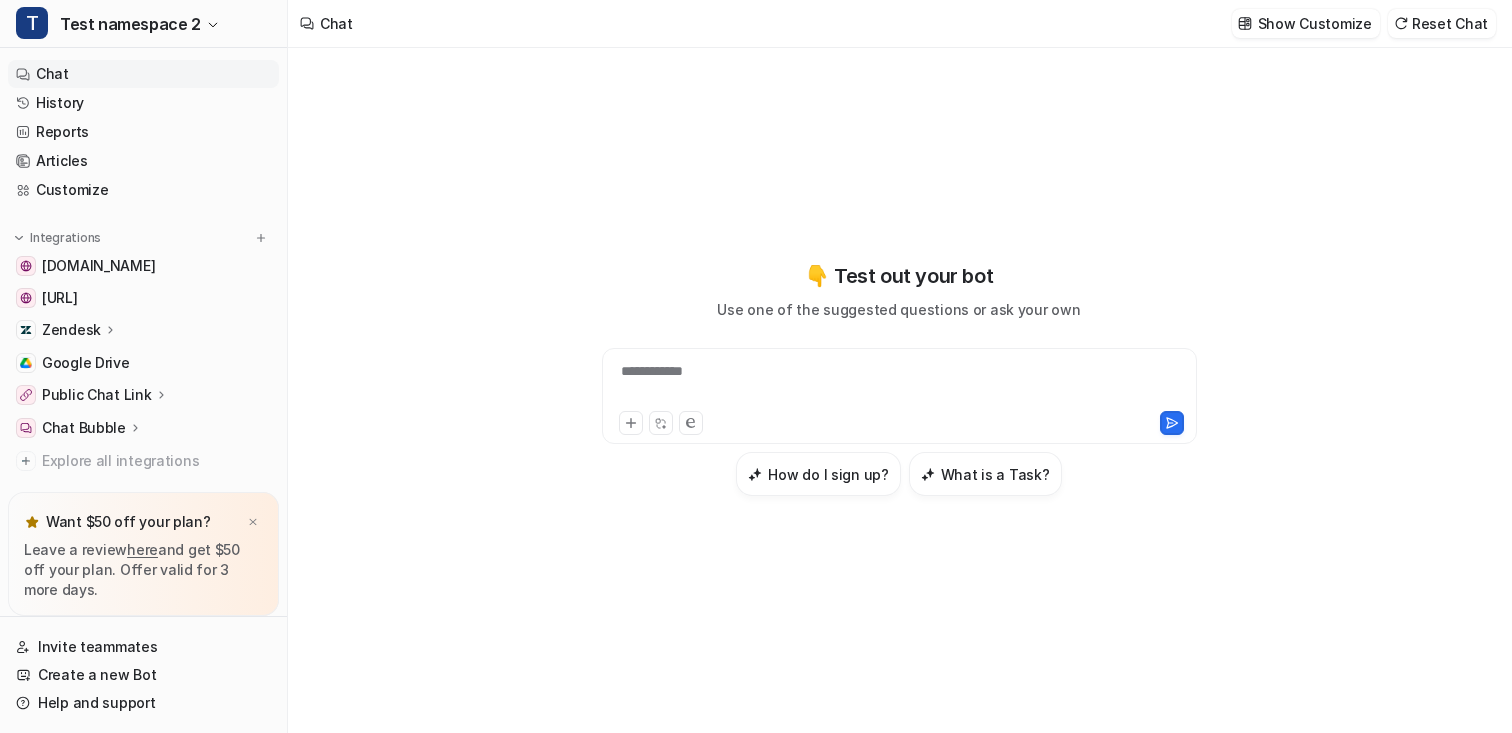 click on "Public Chat Link" at bounding box center (97, 395) 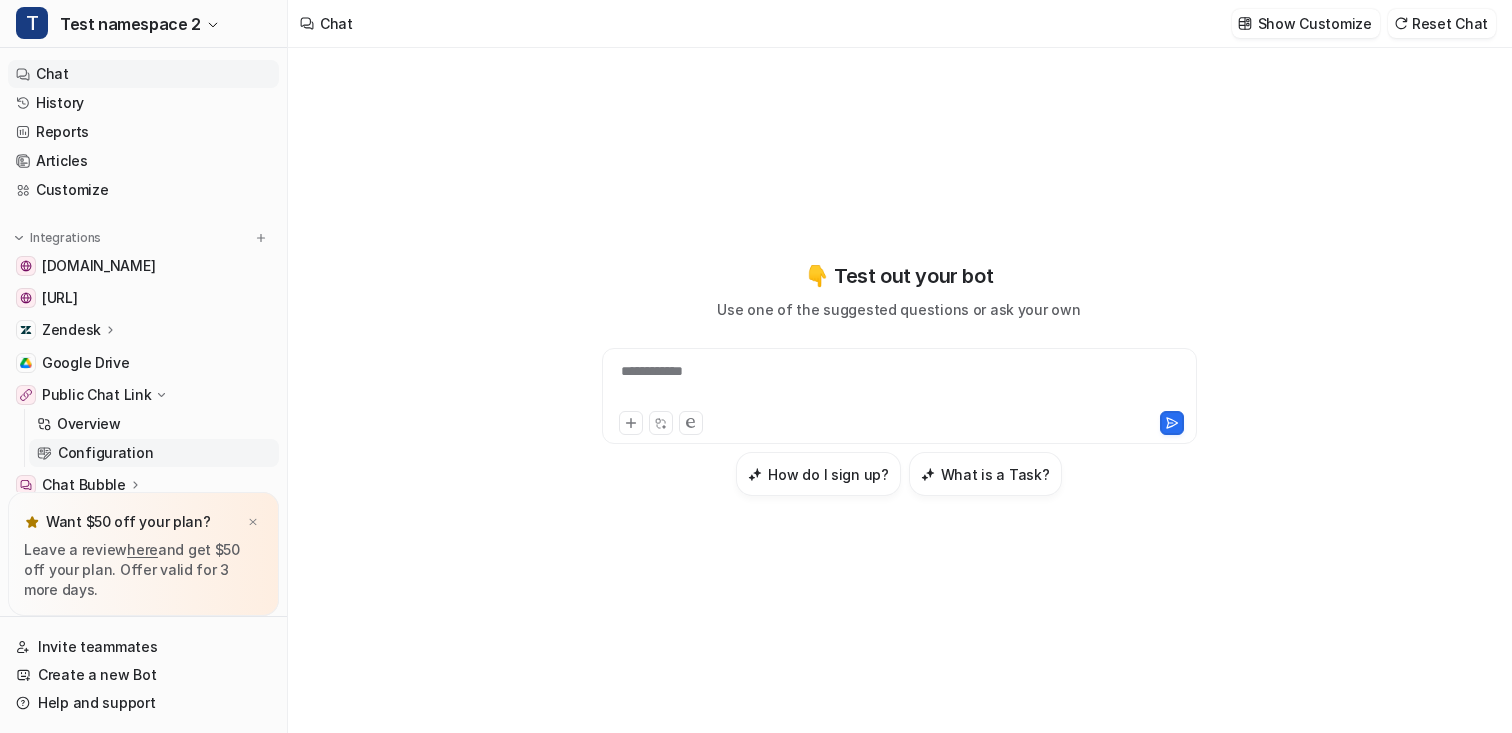 click on "Configuration" at bounding box center [105, 453] 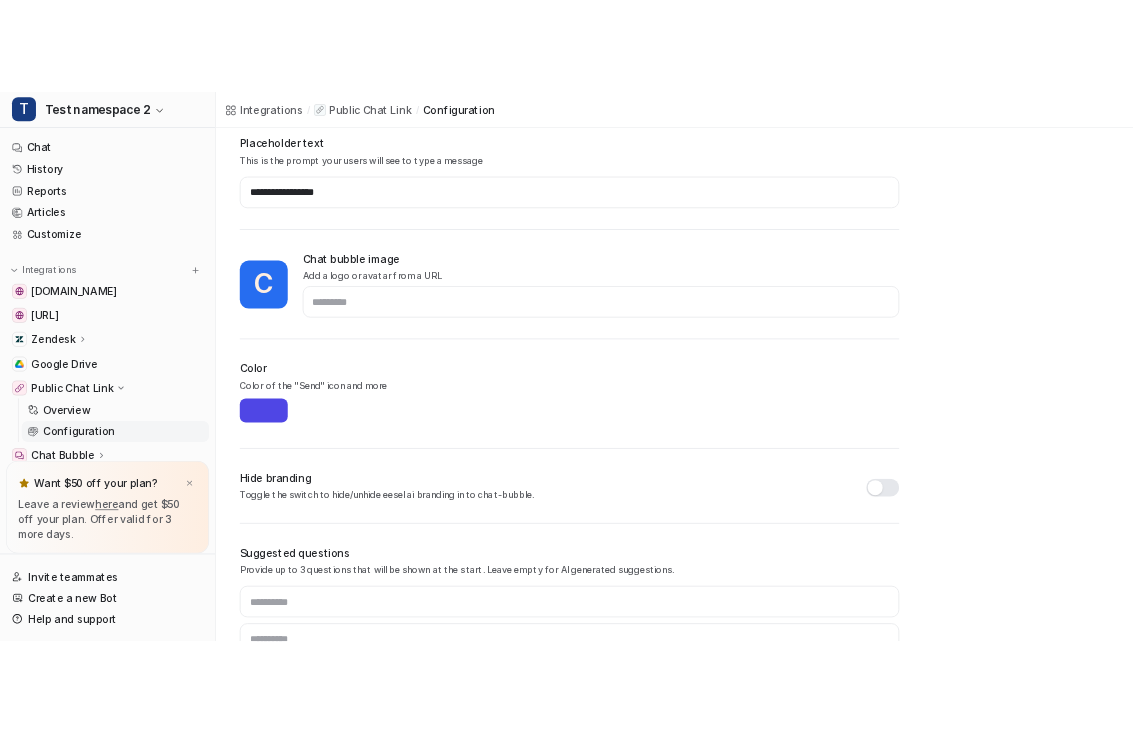 scroll, scrollTop: 682, scrollLeft: 0, axis: vertical 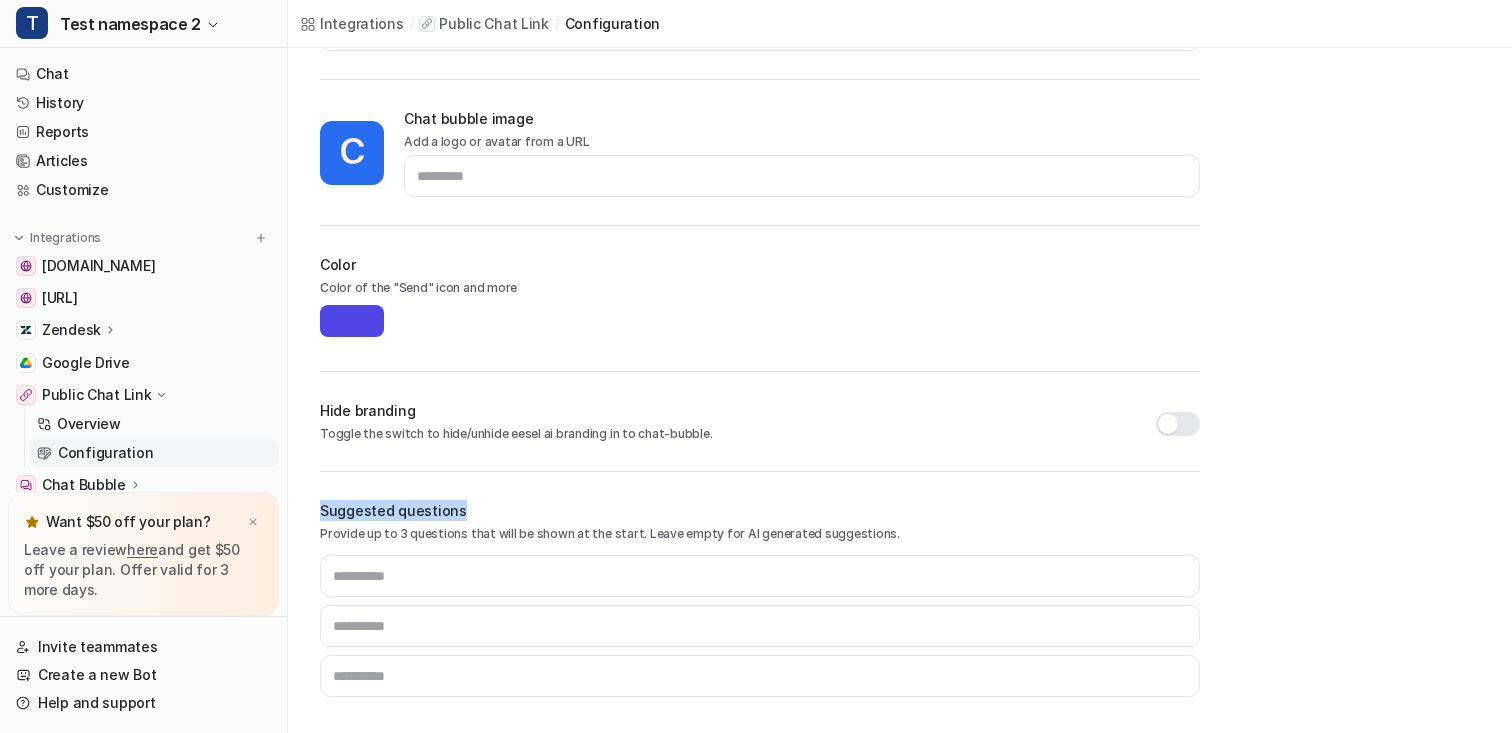 drag, startPoint x: 315, startPoint y: 512, endPoint x: 494, endPoint y: 511, distance: 179.00279 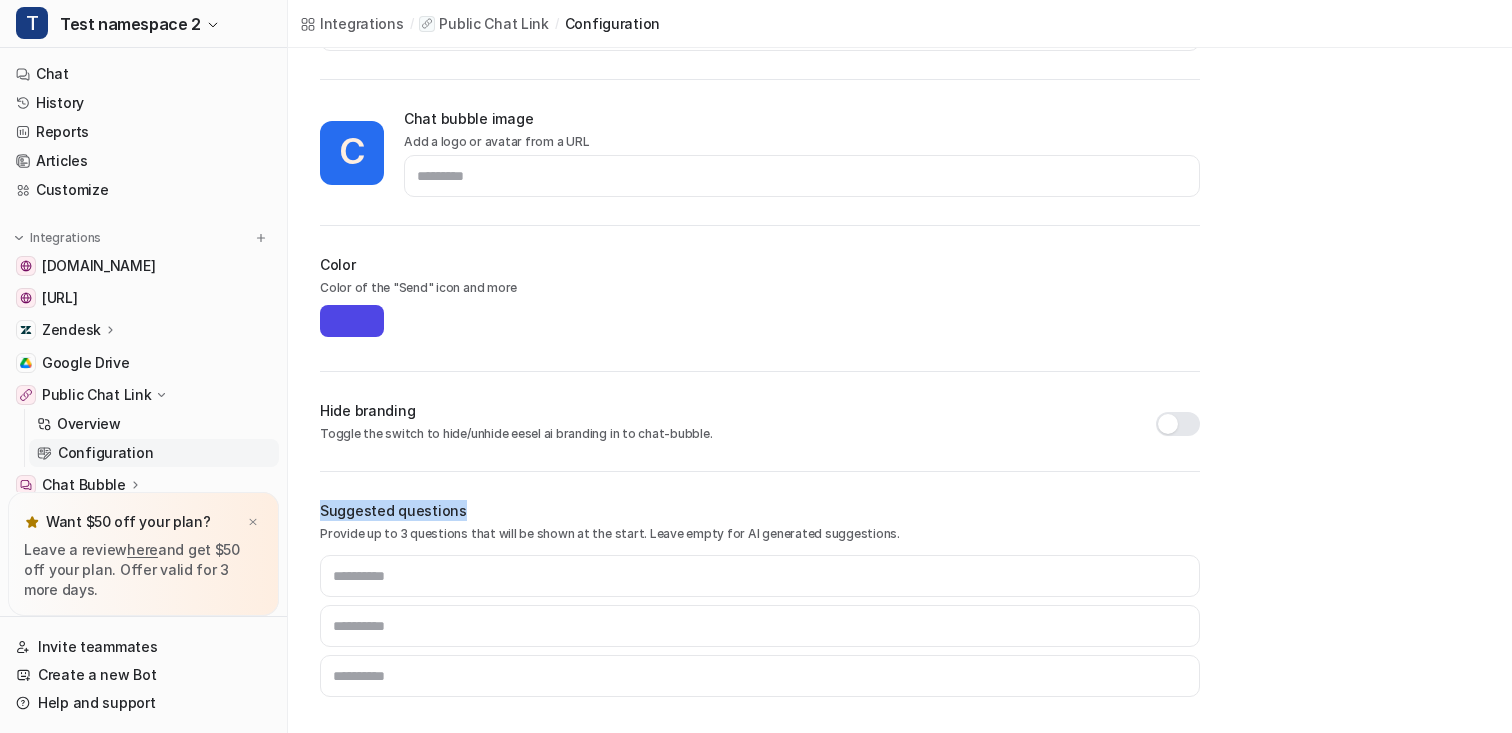click on "**********" at bounding box center (900, 49) 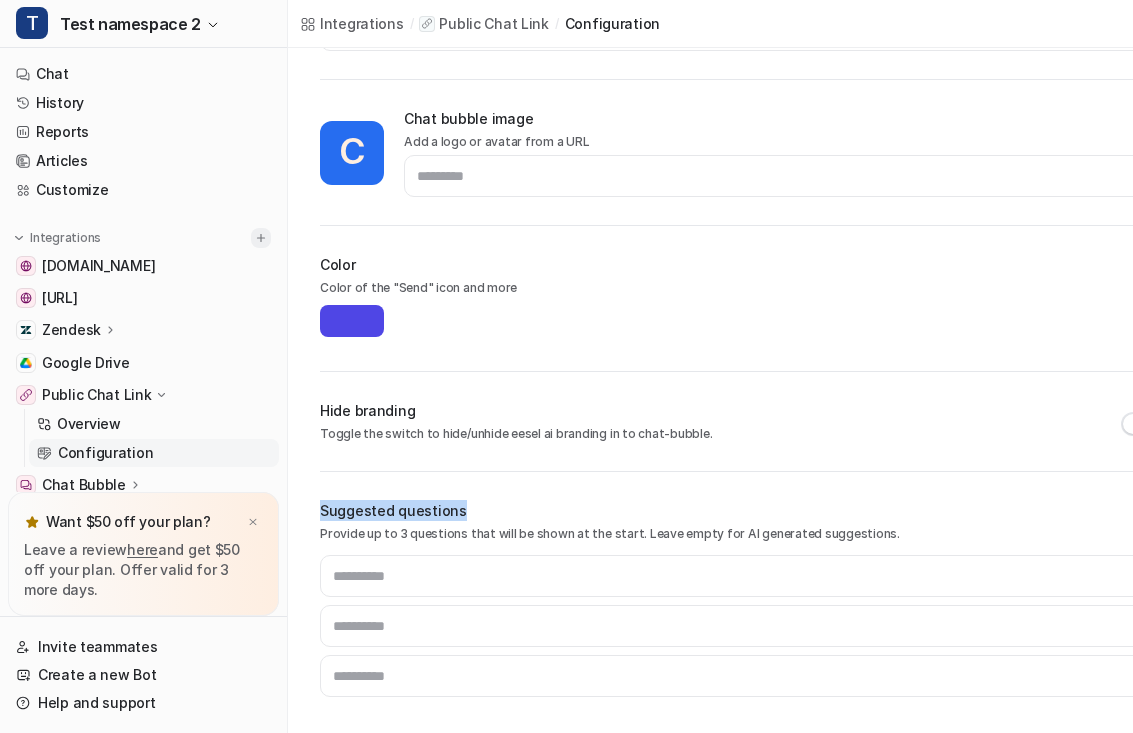click at bounding box center (261, 238) 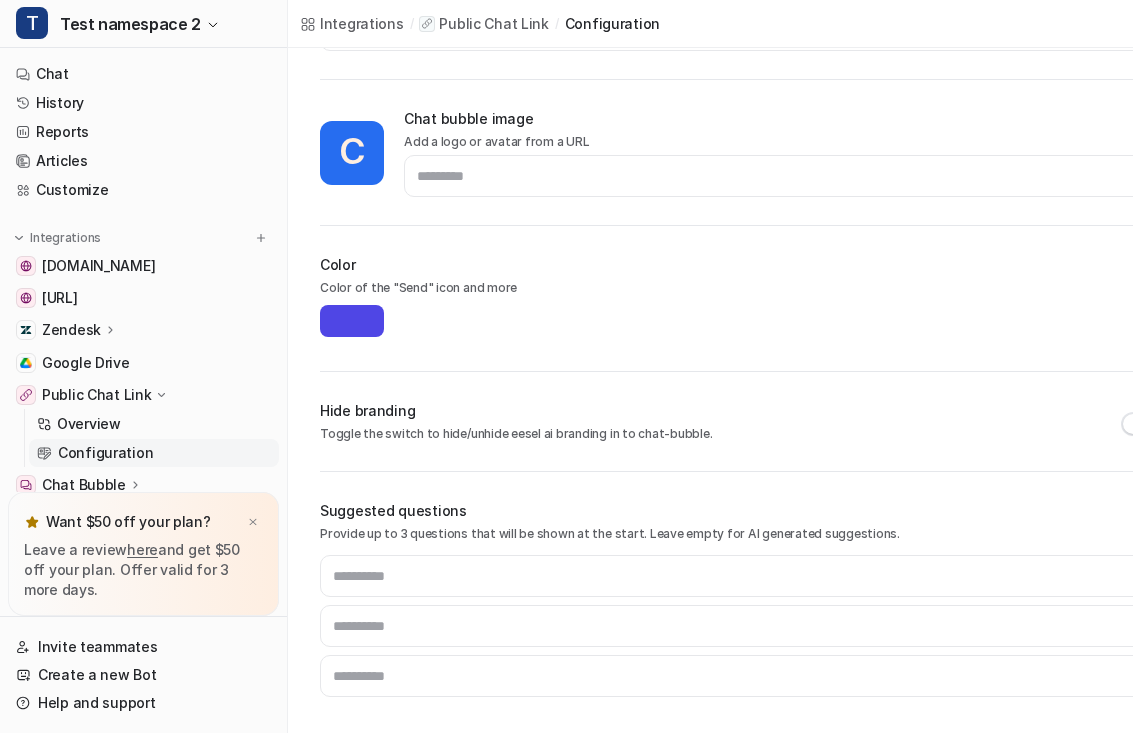 scroll, scrollTop: 8, scrollLeft: 0, axis: vertical 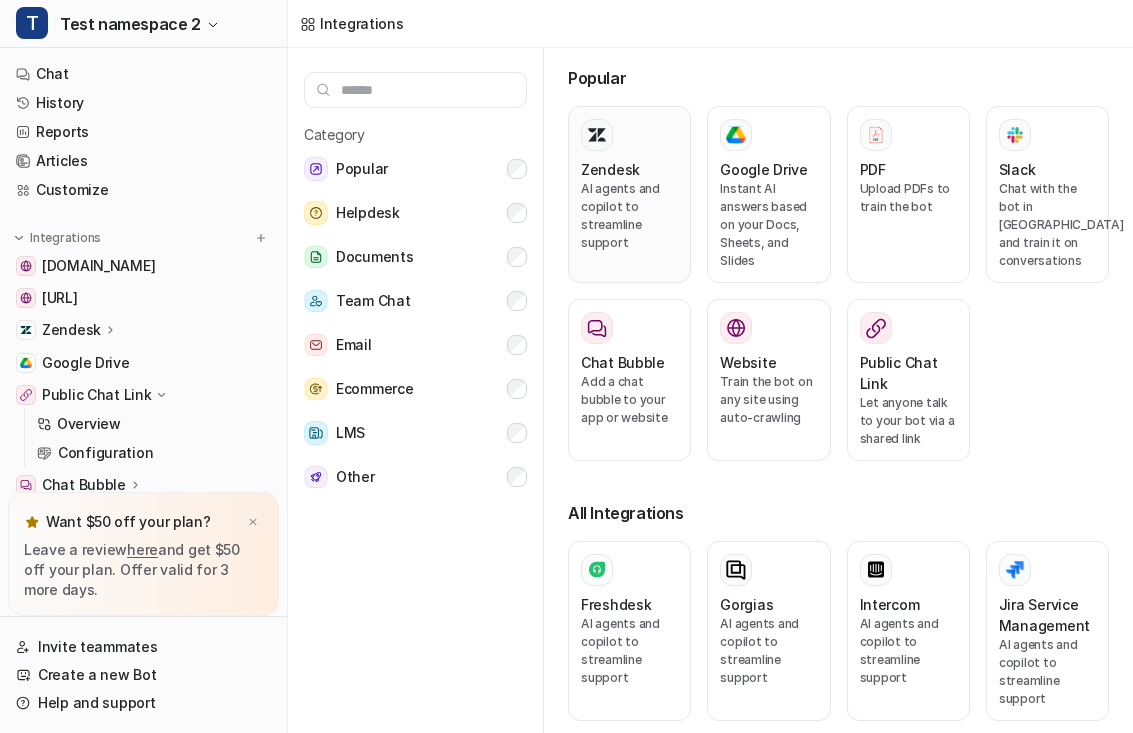 click on "AI agents and copilot to streamline support" at bounding box center [629, 216] 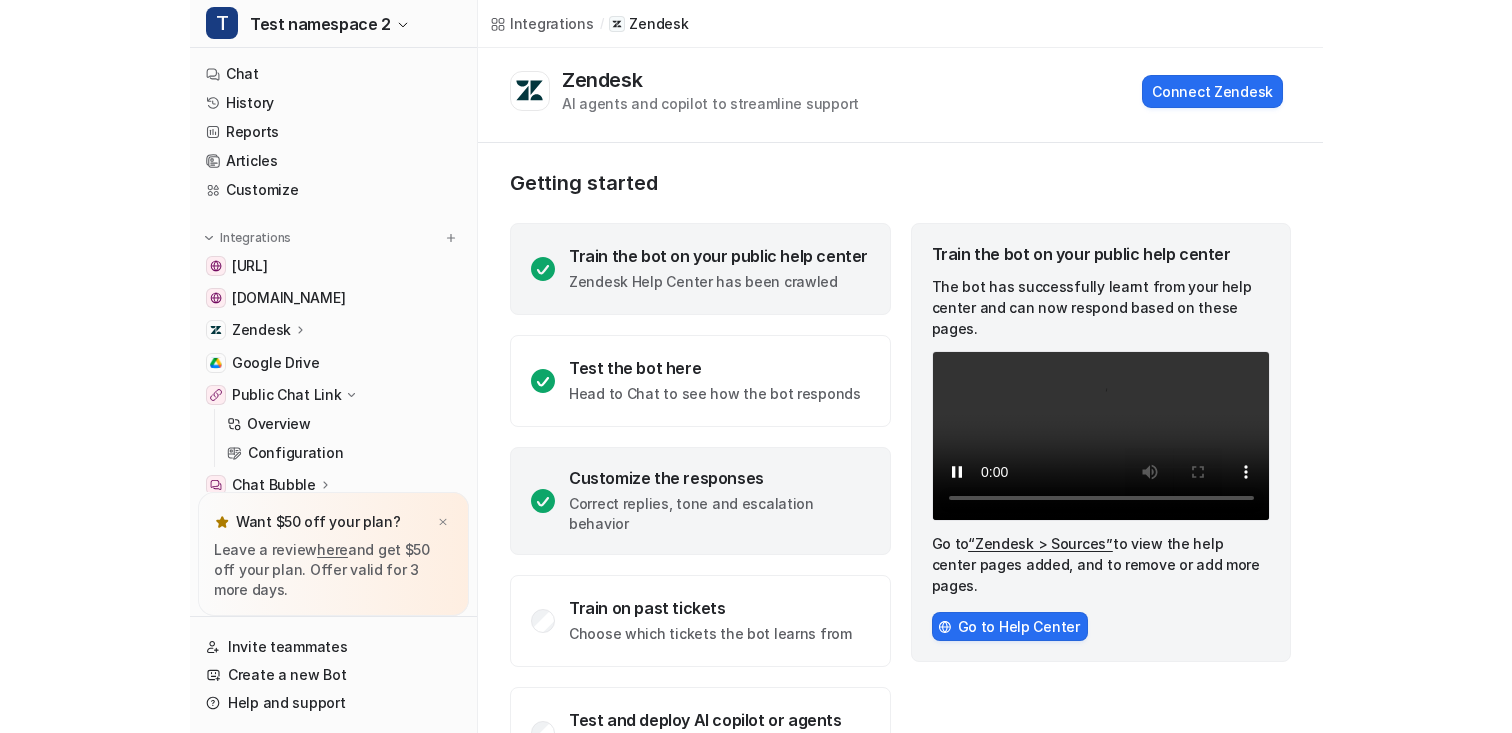 scroll, scrollTop: 66, scrollLeft: 0, axis: vertical 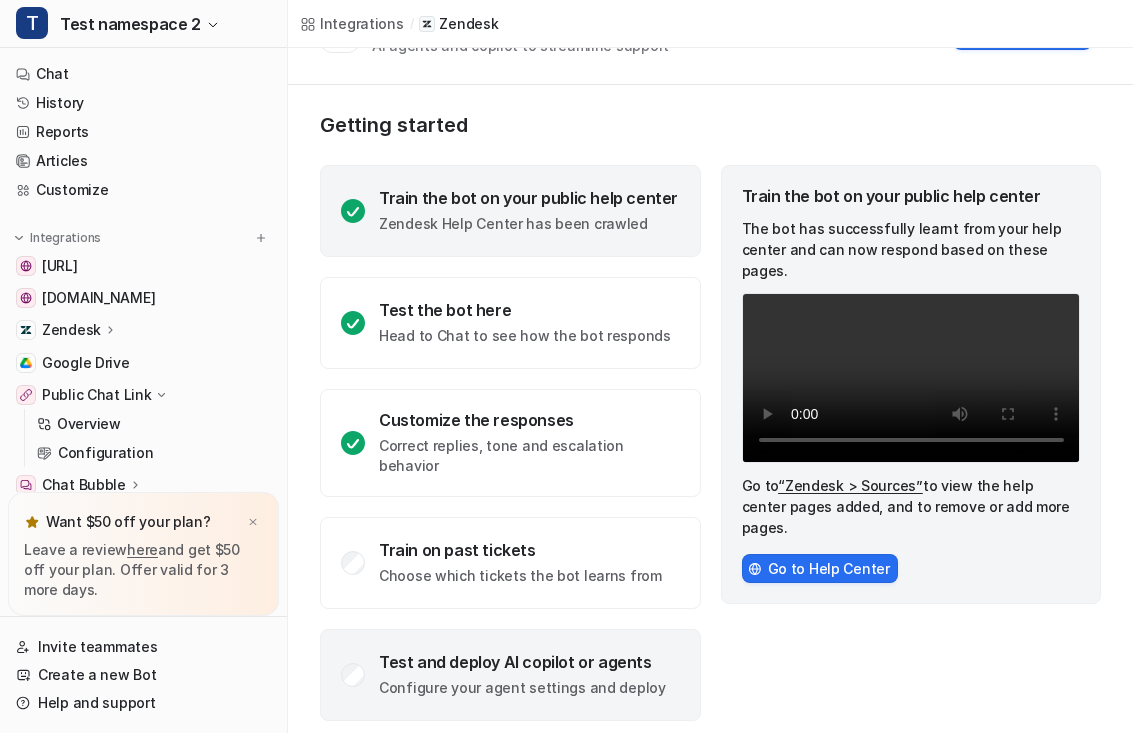 click on "Test and deploy AI copilot or agents Configure your agent settings and deploy" 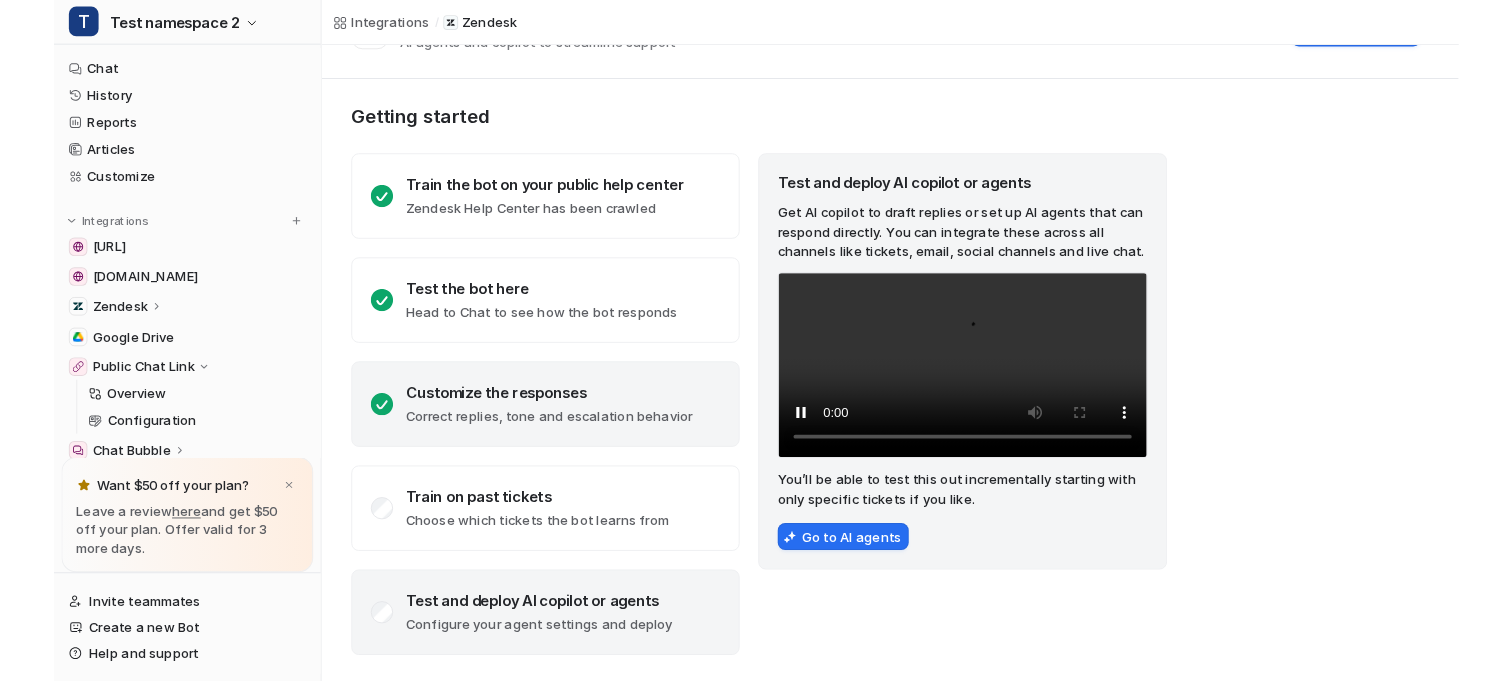 scroll, scrollTop: 0, scrollLeft: 0, axis: both 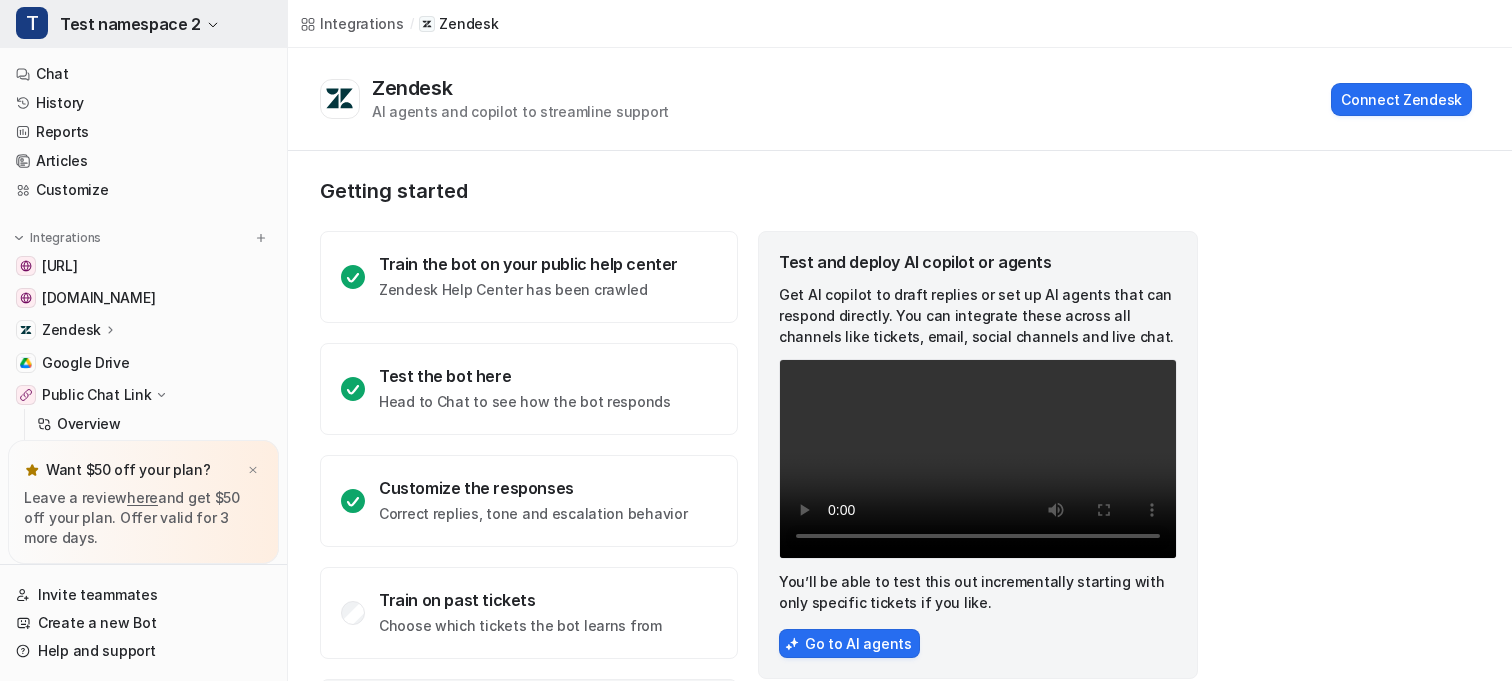 click on "Test namespace 2" at bounding box center (130, 24) 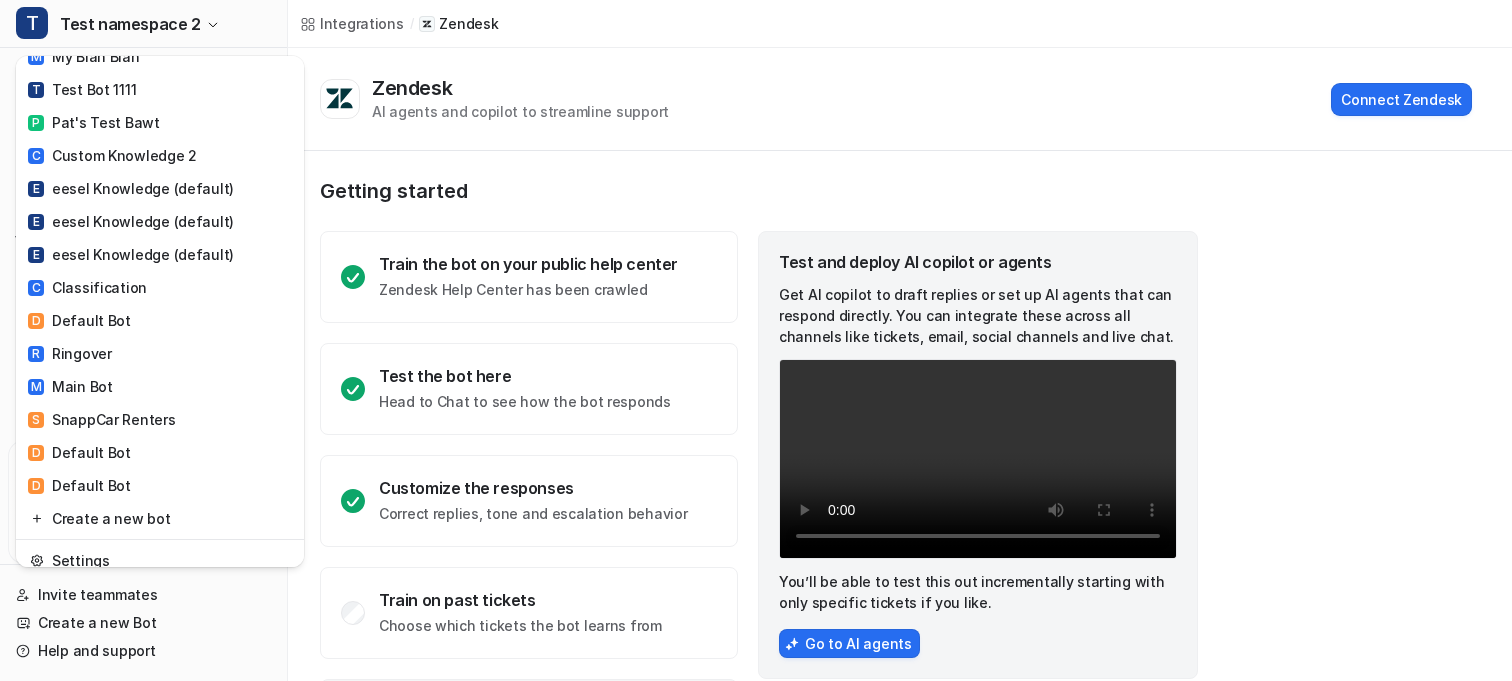scroll, scrollTop: 3343, scrollLeft: 0, axis: vertical 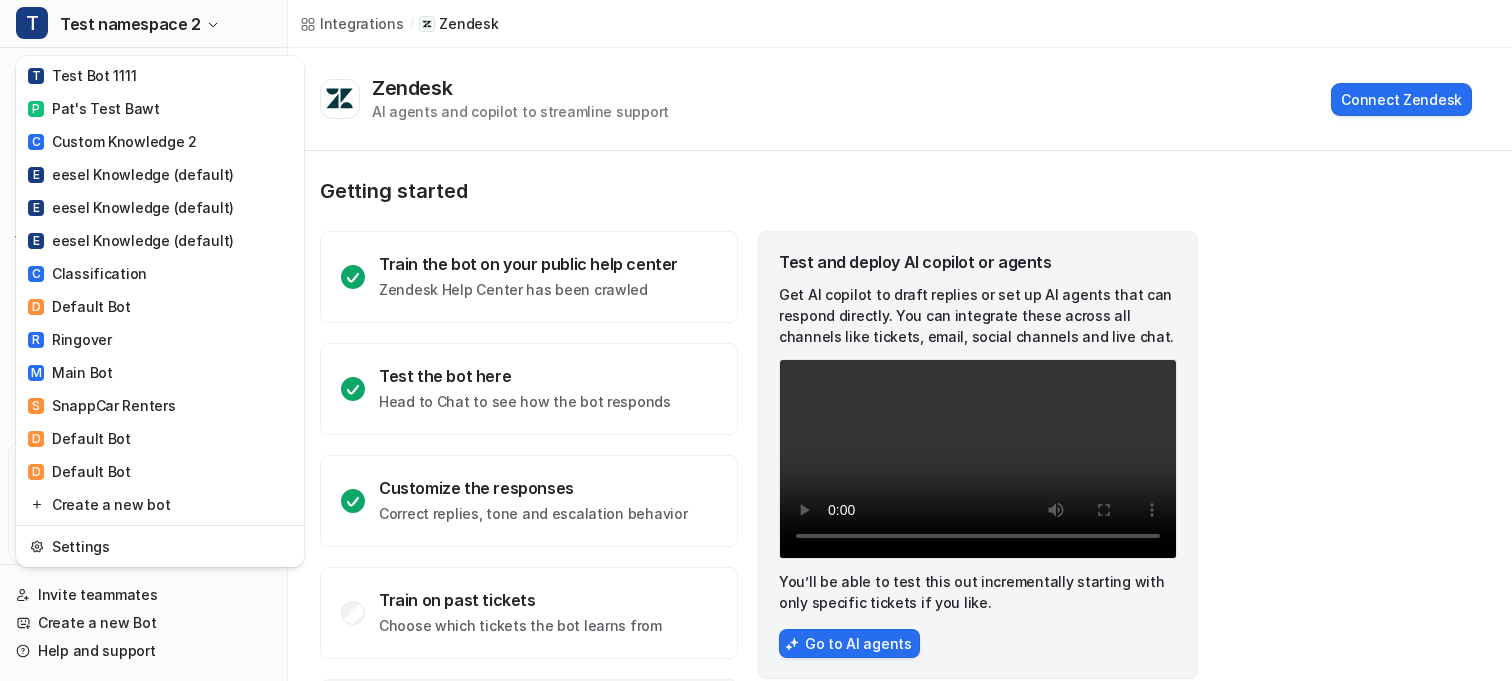 click on "T Test namespace 2 T   Test namespace 2 E   eesel AI Intercom Bot C   Council Demo Bot C   Client #1 Bot N   New Test Bot A   Adyen Demo I   Intercom Bot E   ExitDNA Chatbot C   Client List T   Testaaaa2 A   AndreAI2 T   Test Bot #2 M   My First Bot D   DemooooBot A   Aaaa S   SixZero A   AndreAI P   Pat's New Bot 2 M   My First Bot T   Test blasdgasdf Z   Zendesk Testing #2 B   Bot 3 Z   zzz B   banana bot 2 P   Pat's Zendey E2E test P   Pats Zendesk Demo N   New User 1 A   aaaa B   B&G CV Bot A   aaaaa test warehouse bot T   TTTT A   Arbitrary New Bot D   Delegating Bot D   Demo Bot 1 D   Demo Bot 2 C   Client #2 Bot D   Demo Bot 3 D   Demo Bot 5 D   Demo Bot 4 T   Test Bot 12 G   Gorgias AI T   Test Bot Demo G   Google Drive Test T   Test Bot 4 D   Design.Com Test Z   Zendesk Test Bot A   Amogh's Day On The Tools A   Active Slack Connection A   ABC Bot G   Google Test Z   Zendesk Testing Bot S   Smava Debugging Assist Bot A   ABC Bot D   DEF Bot D   Dummy Bot 12 T   Test Intercom Bot M   My New Bot A   A" at bounding box center [756, 340] 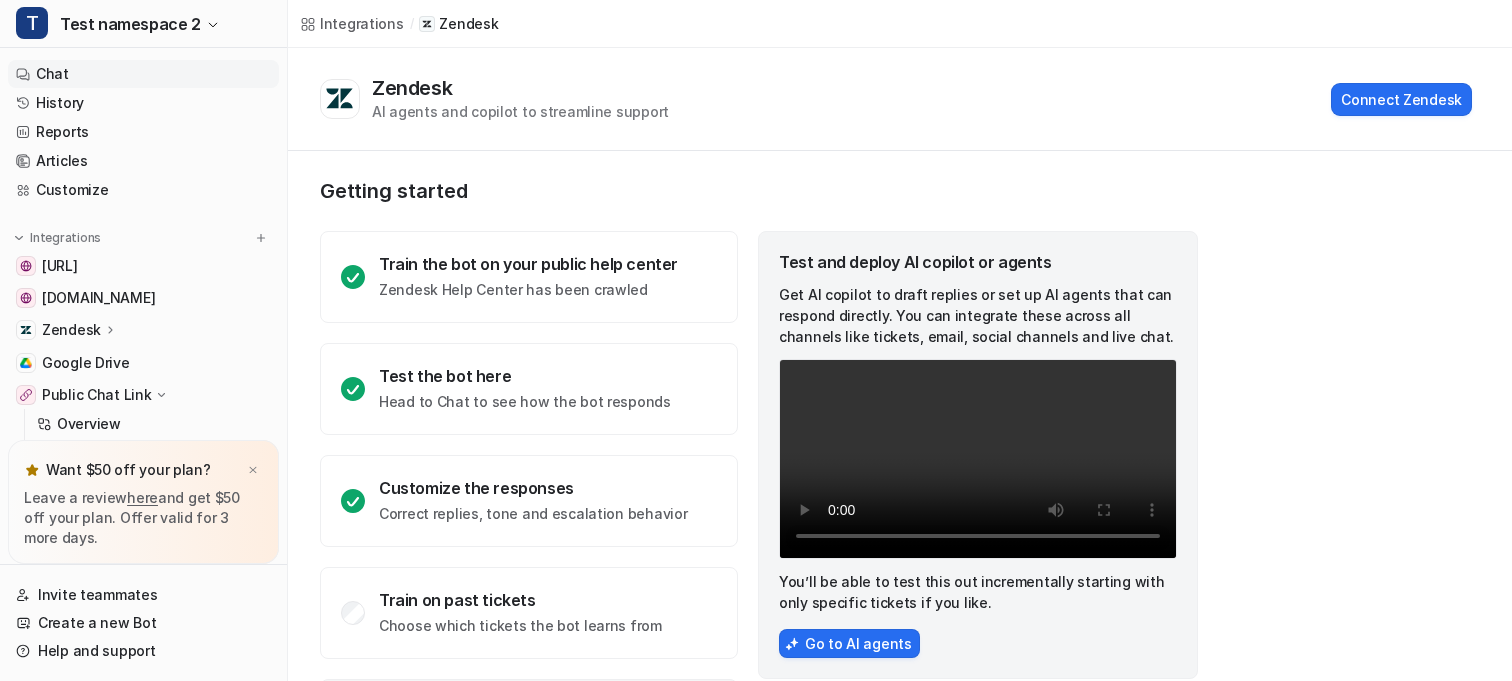 click on "Chat" at bounding box center (143, 74) 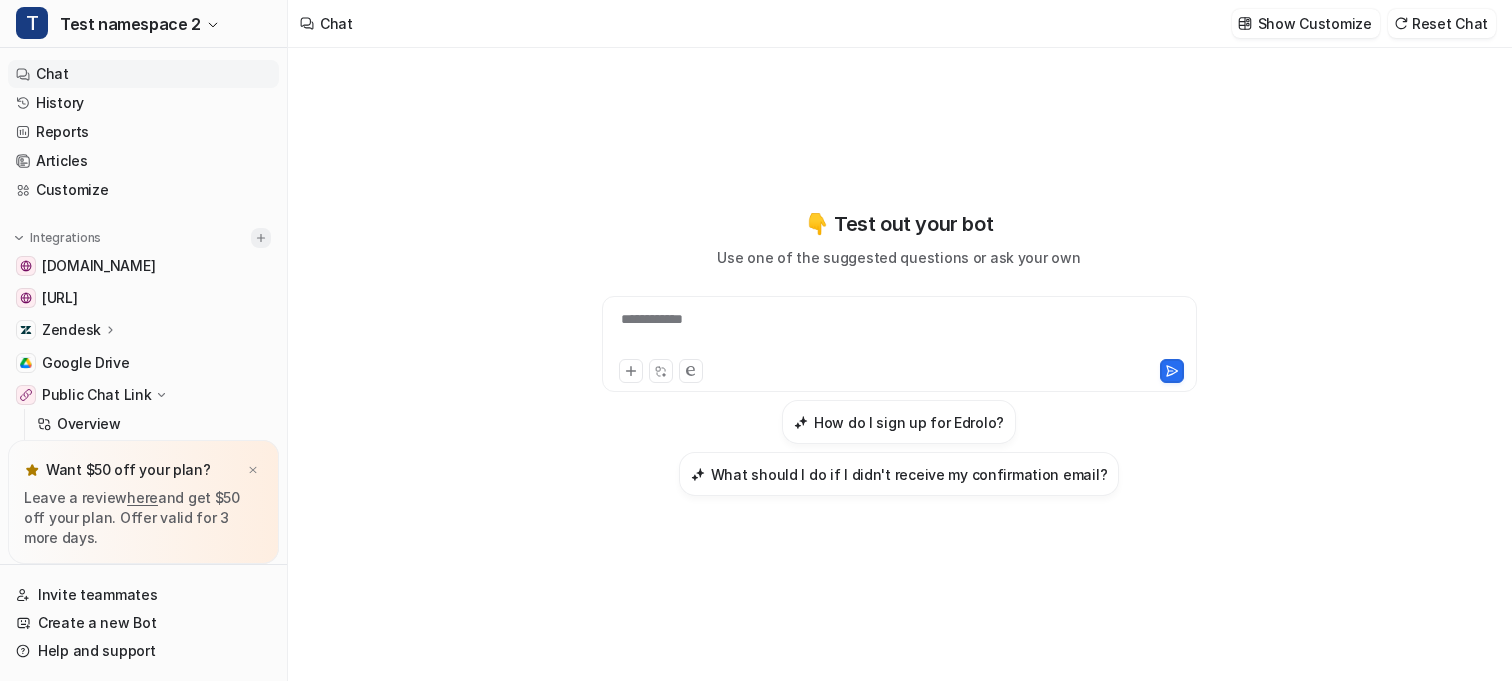 click at bounding box center (261, 238) 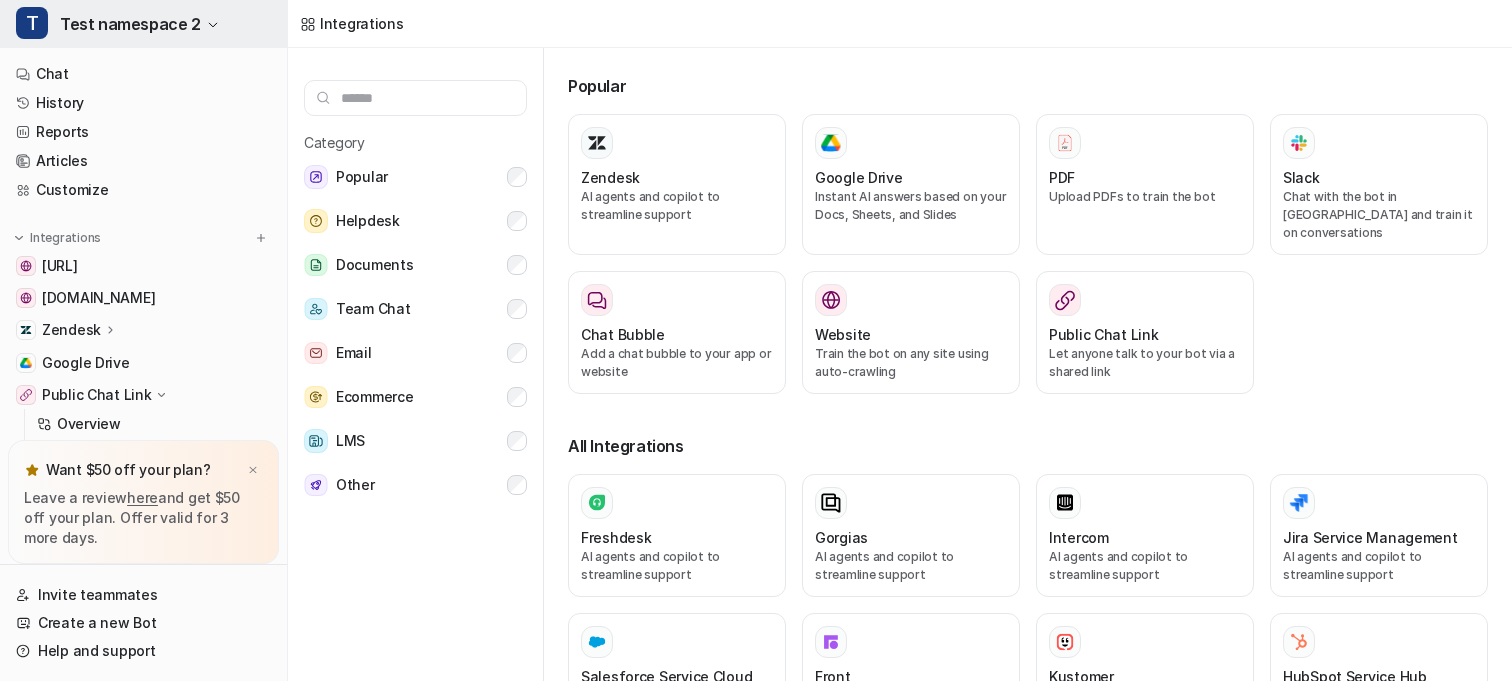 click on "Test namespace 2" at bounding box center (130, 24) 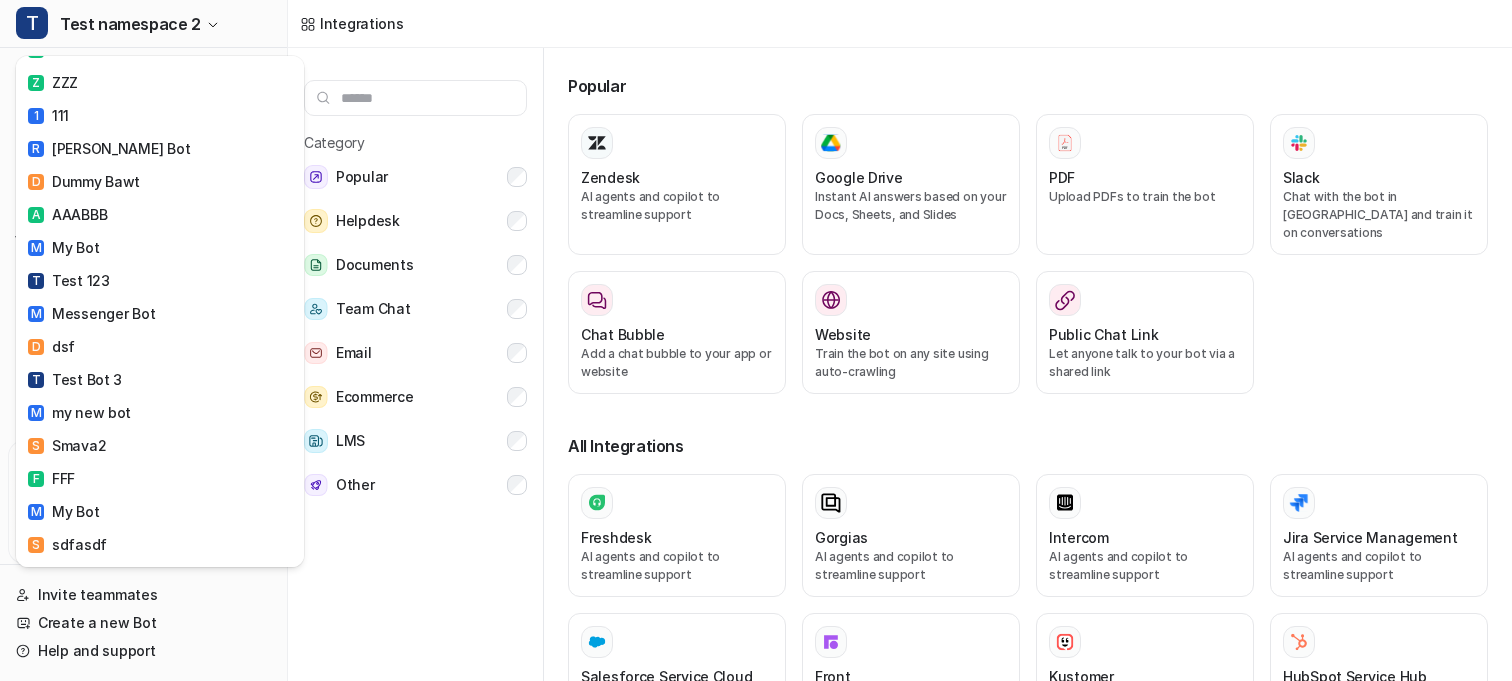 scroll, scrollTop: 3343, scrollLeft: 0, axis: vertical 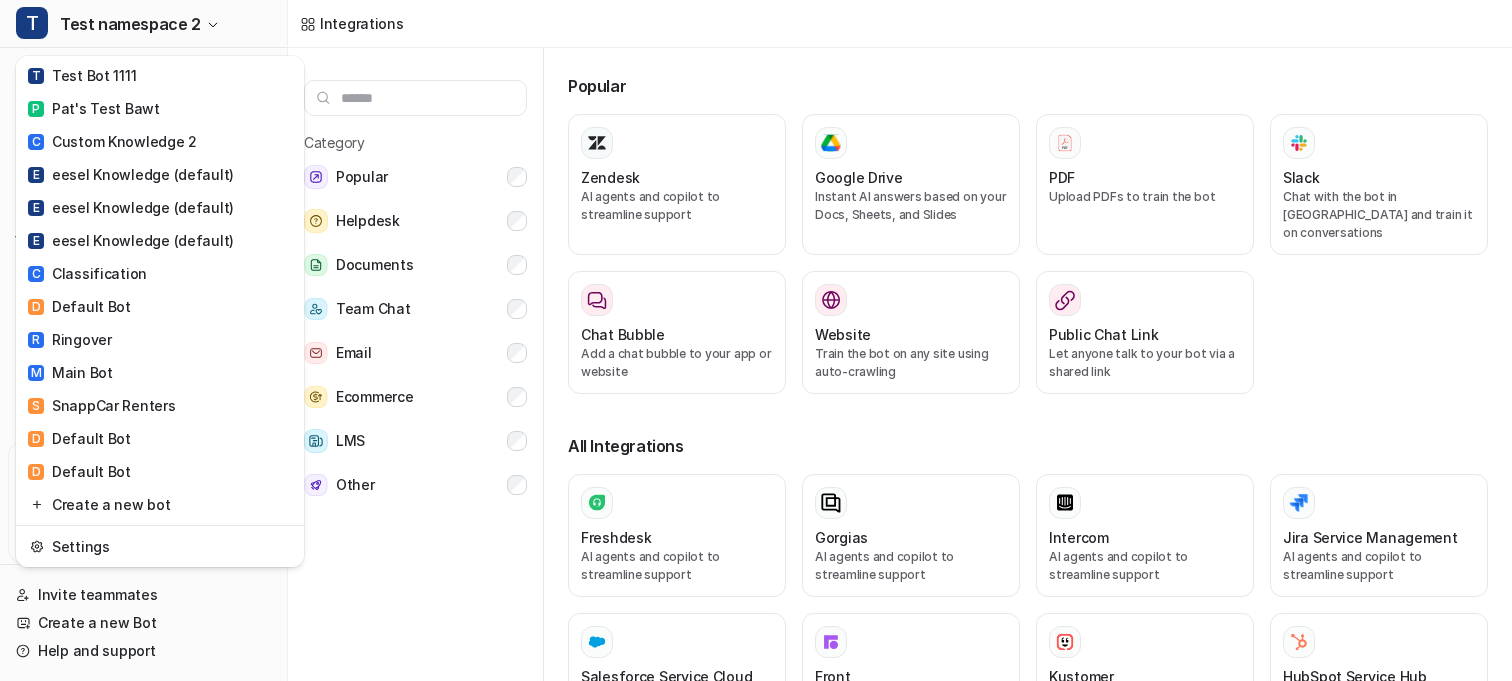 click on "Create a new bot" at bounding box center [160, 504] 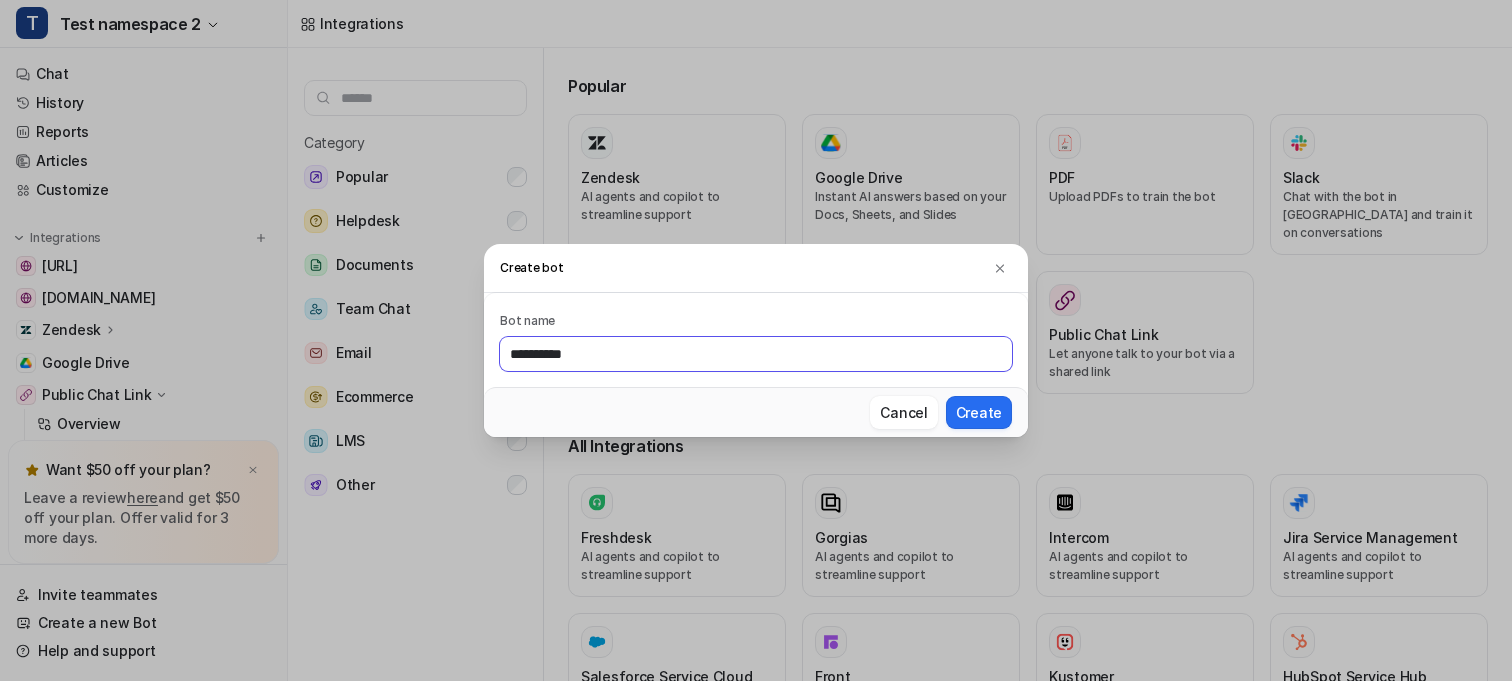 type on "**********" 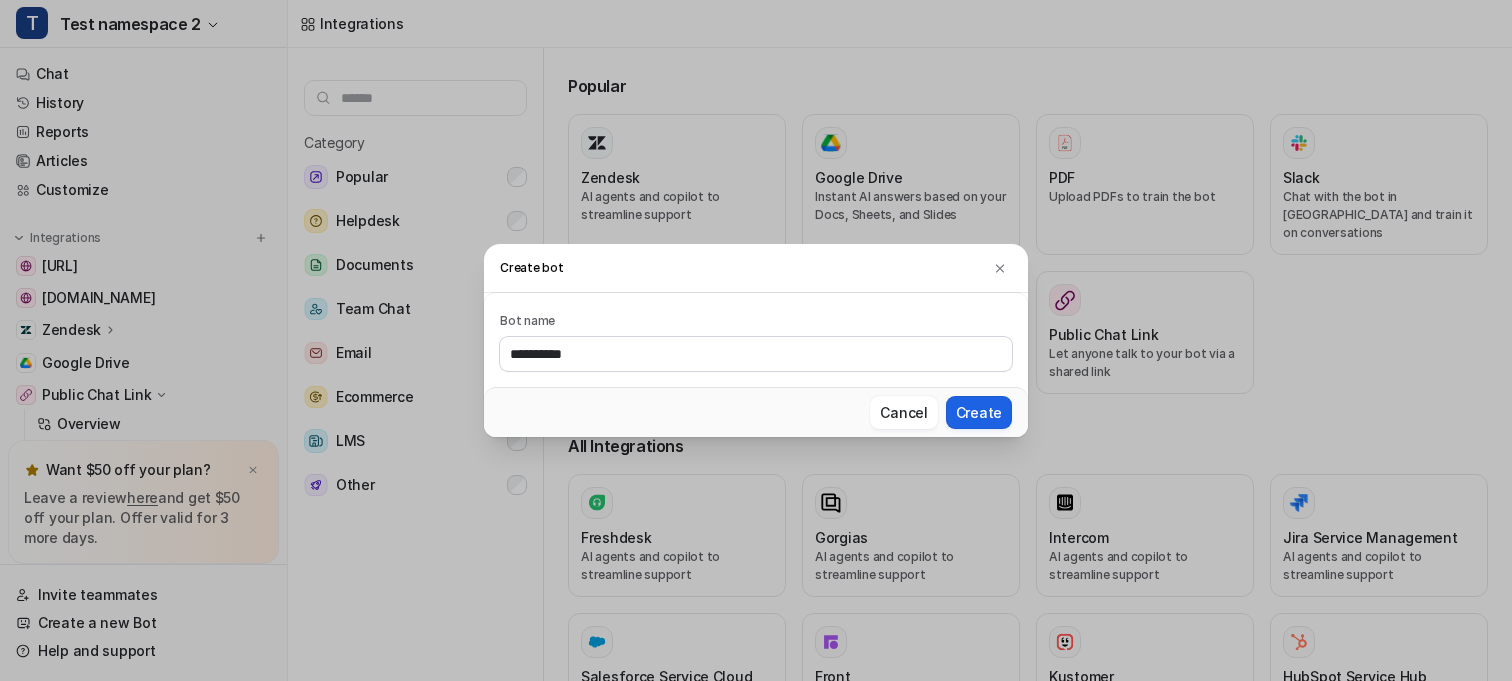 click on "Create" at bounding box center (979, 412) 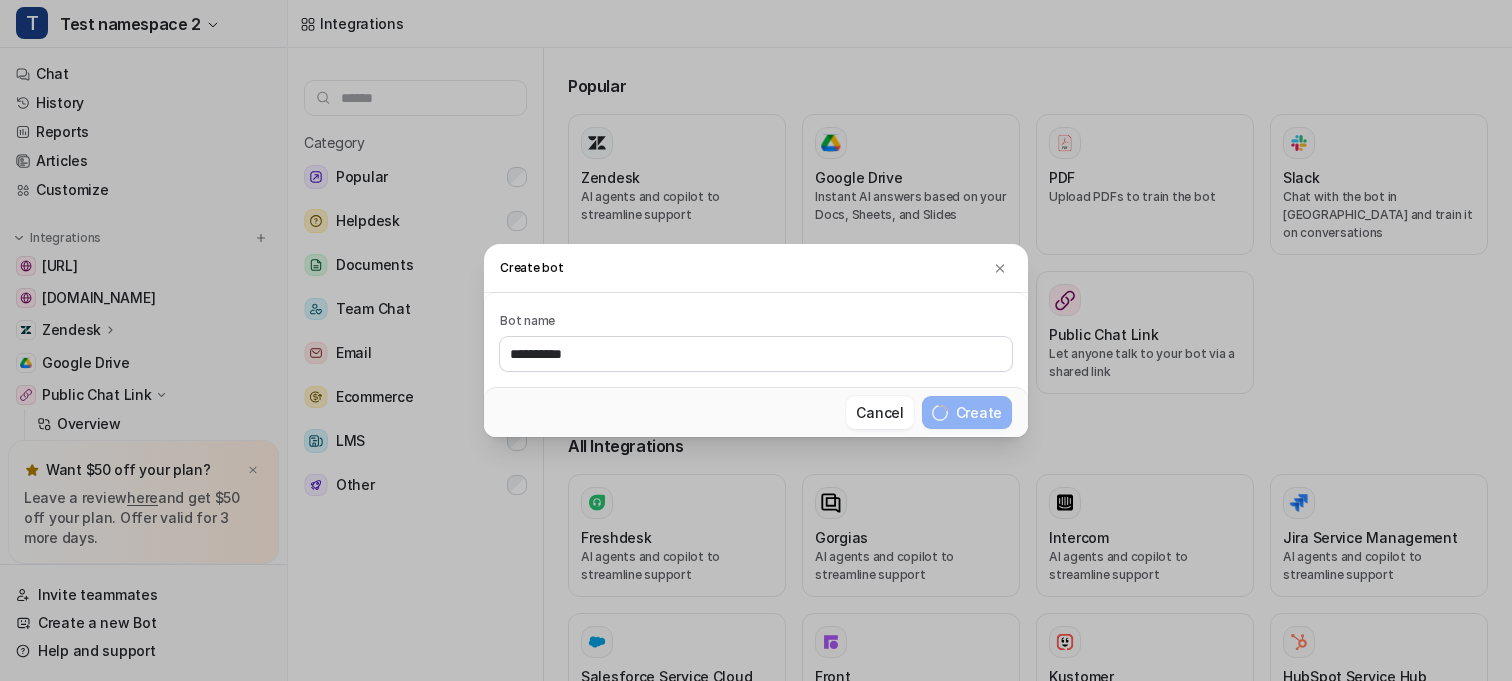 type 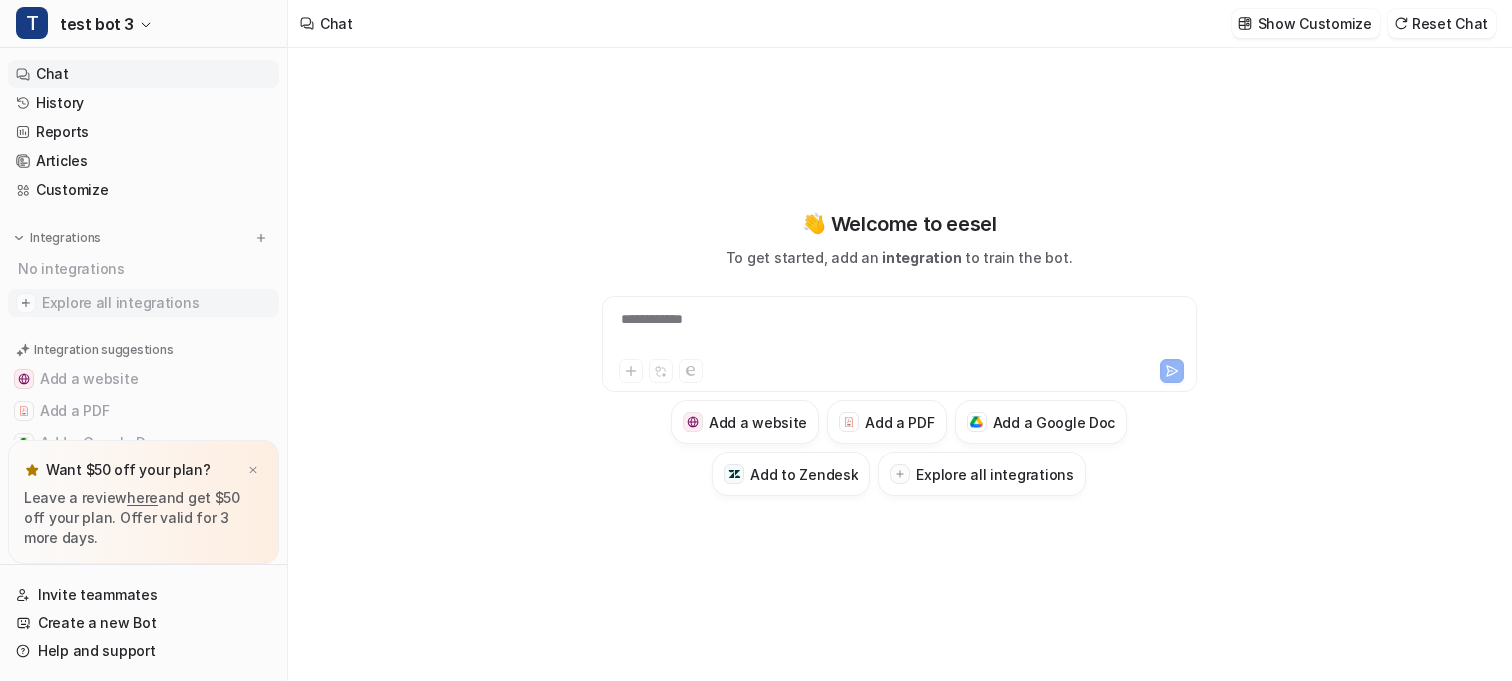 type on "**********" 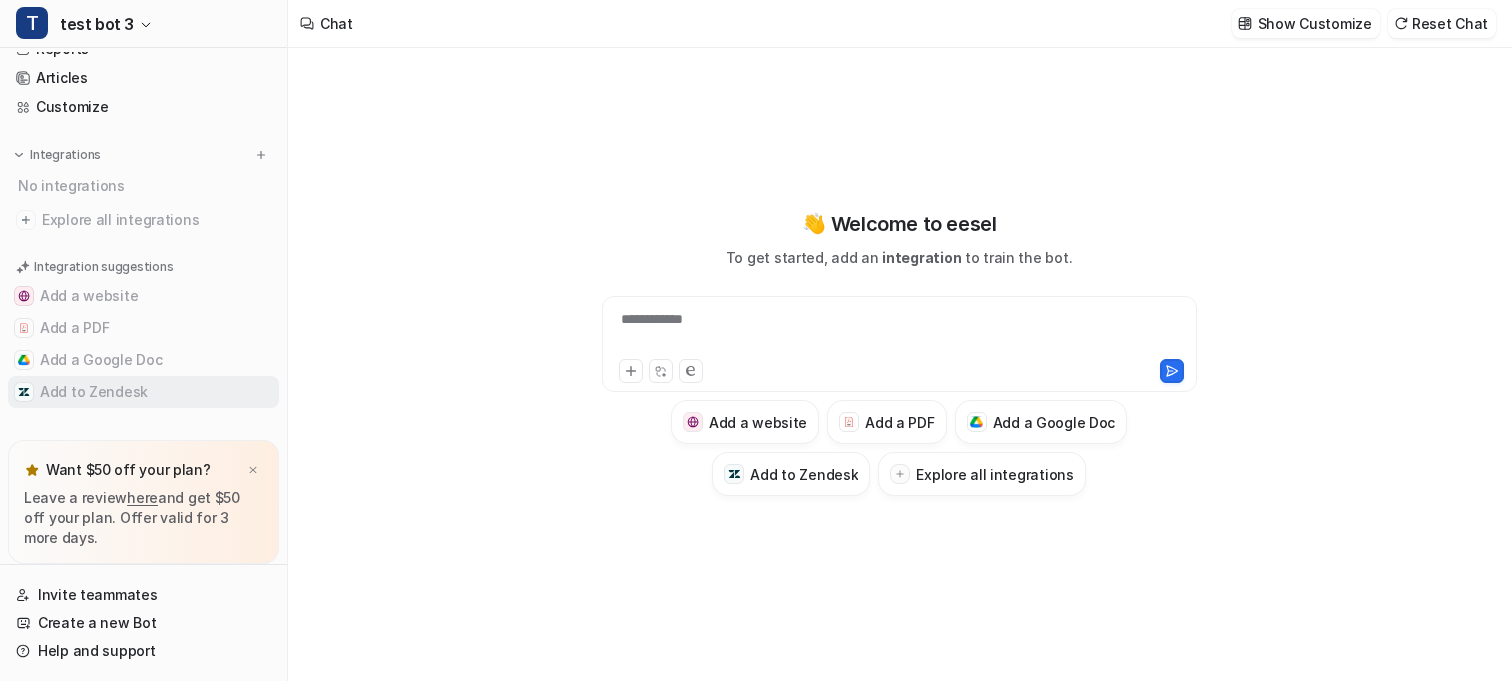 click on "Add to Zendesk" at bounding box center (143, 392) 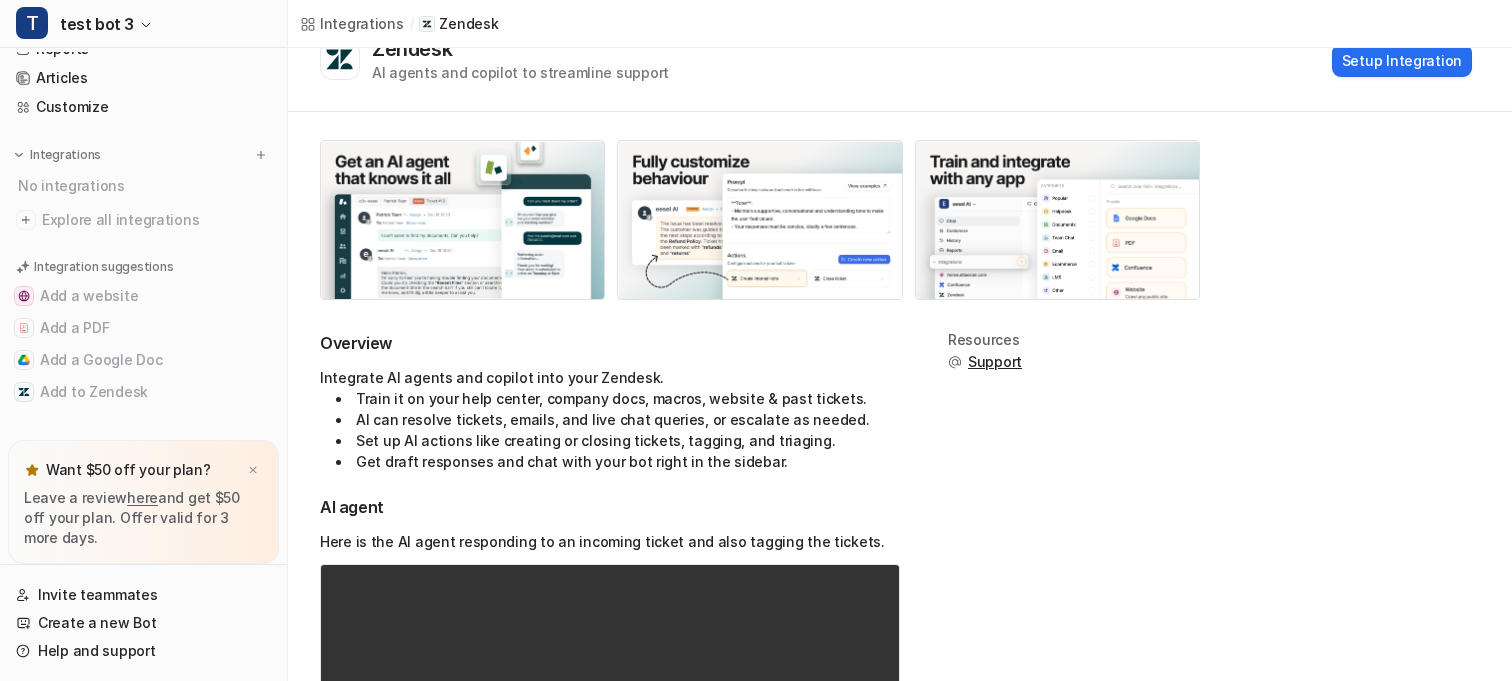 scroll, scrollTop: 65, scrollLeft: 0, axis: vertical 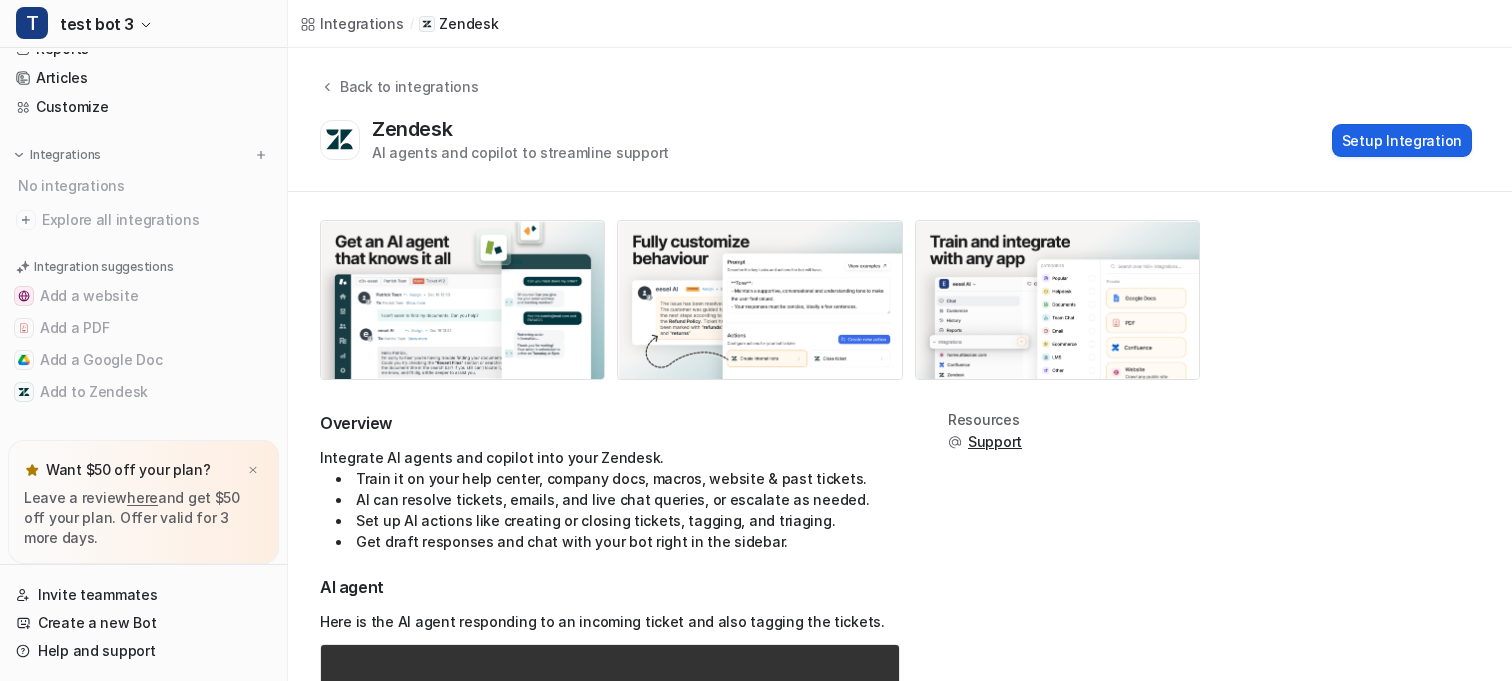 click on "Setup Integration" at bounding box center [1402, 140] 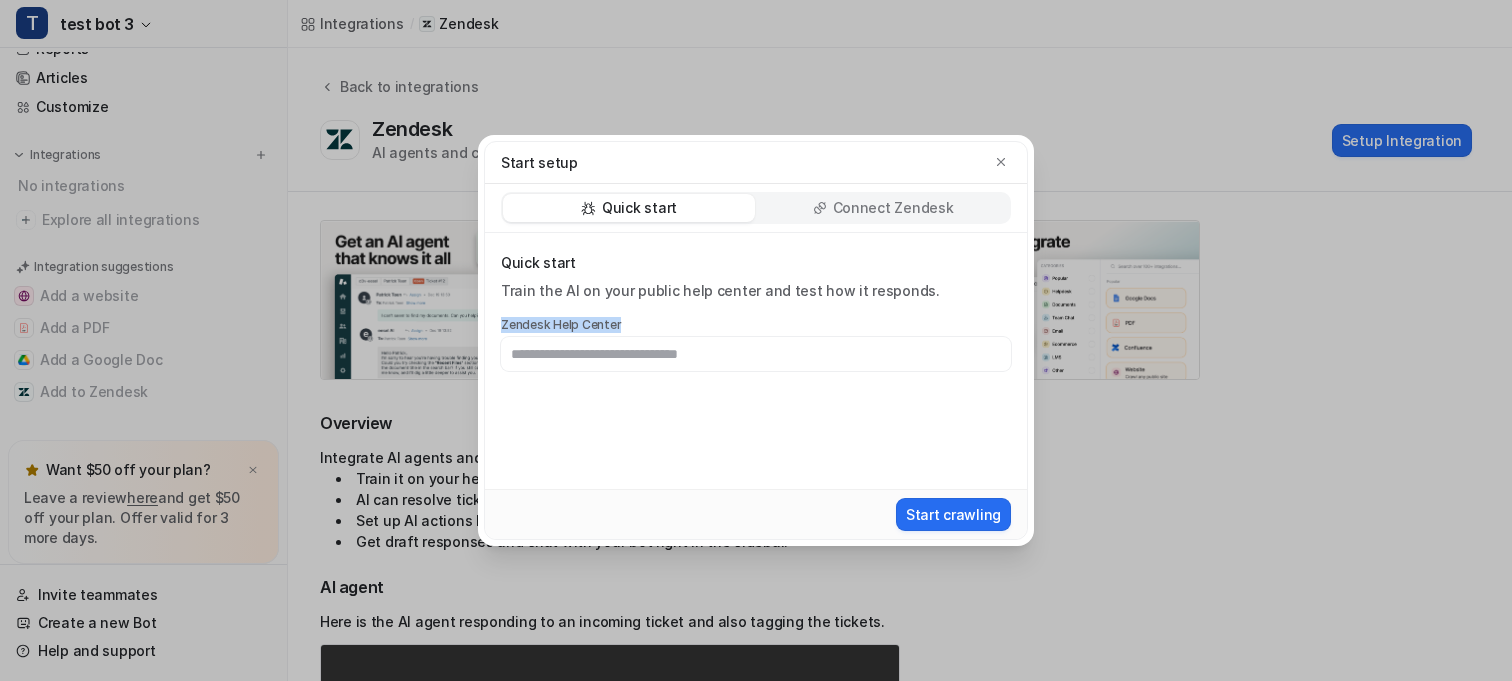 drag, startPoint x: 500, startPoint y: 324, endPoint x: 640, endPoint y: 324, distance: 140 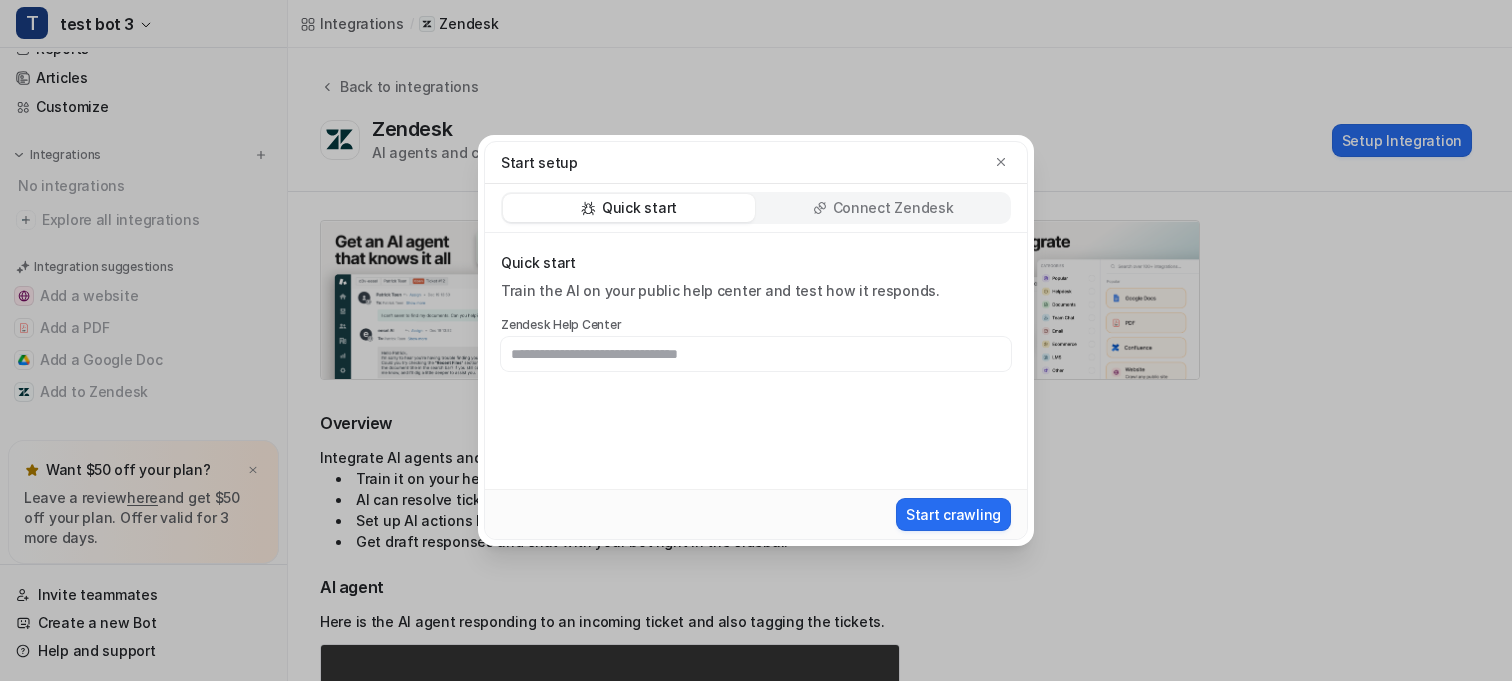 click on "Connect Zendesk" at bounding box center (893, 208) 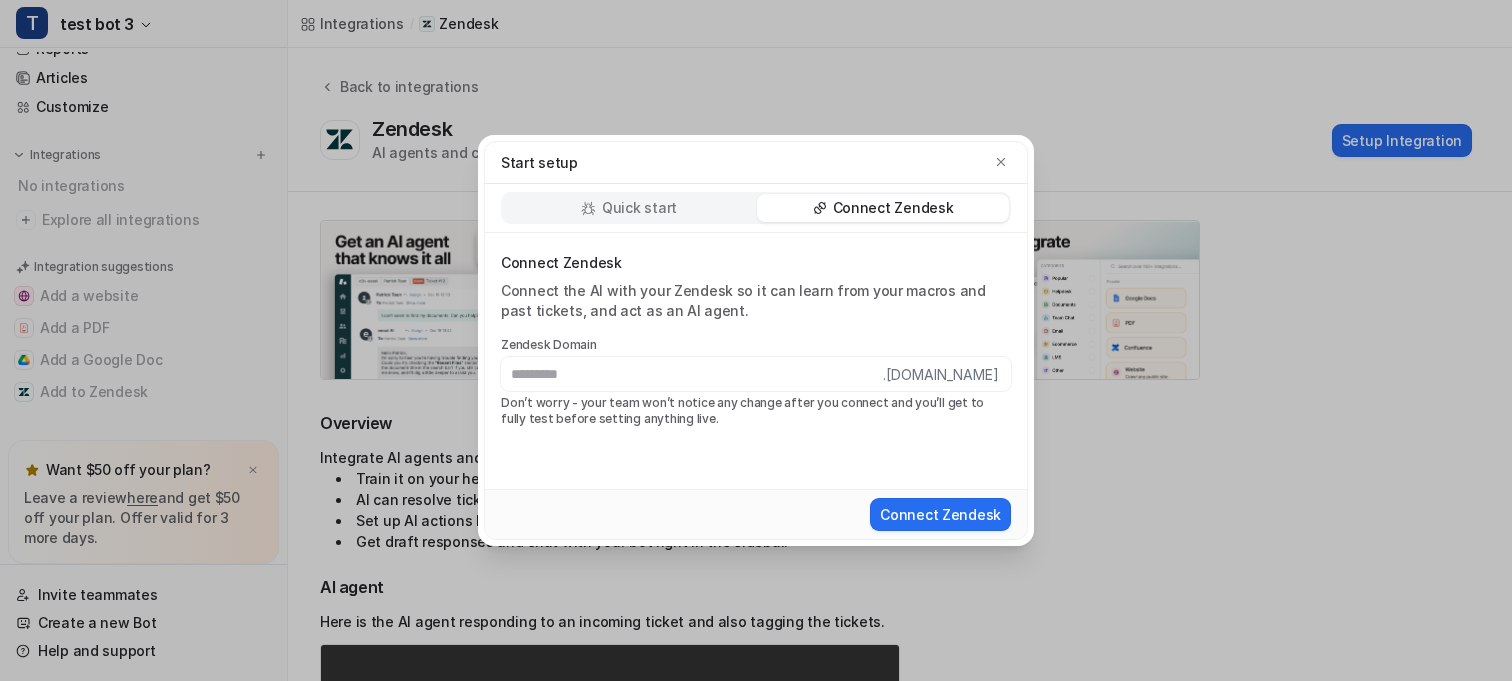 click at bounding box center (692, 374) 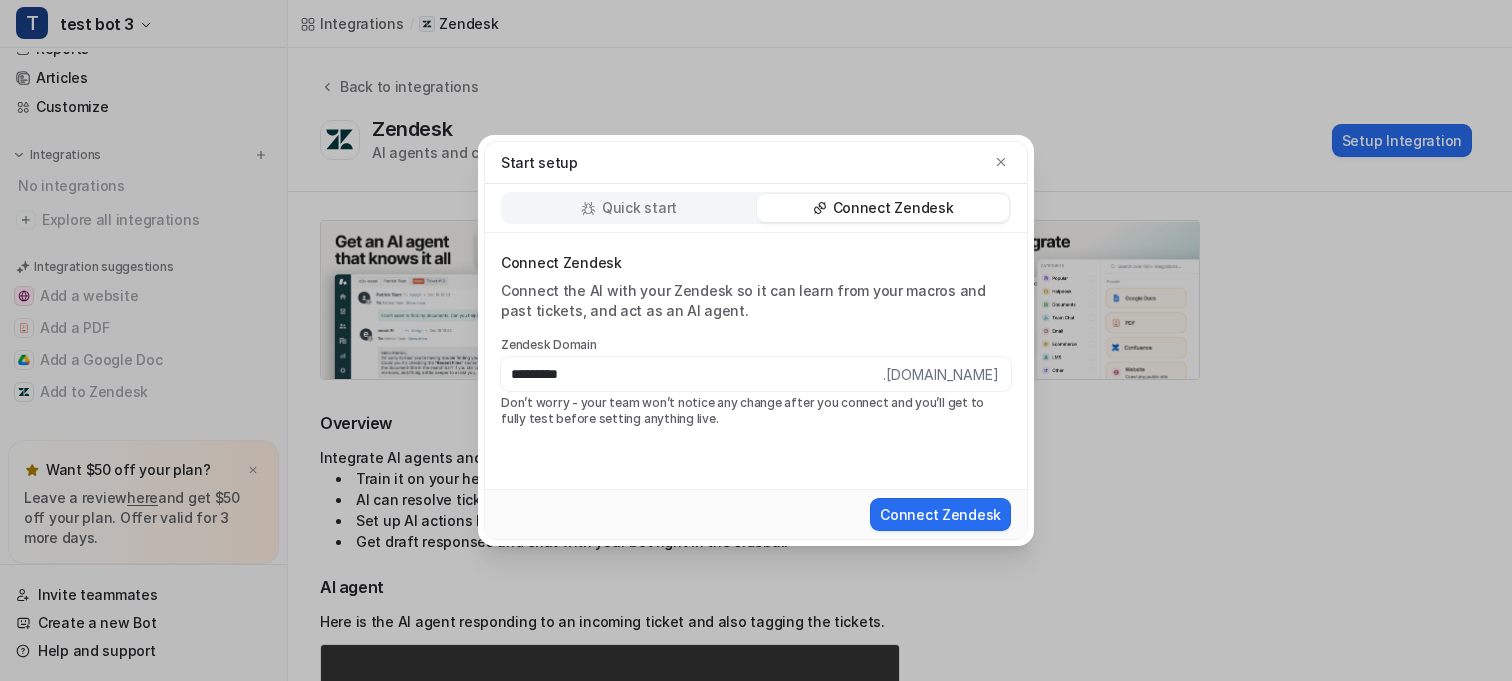 type on "*********" 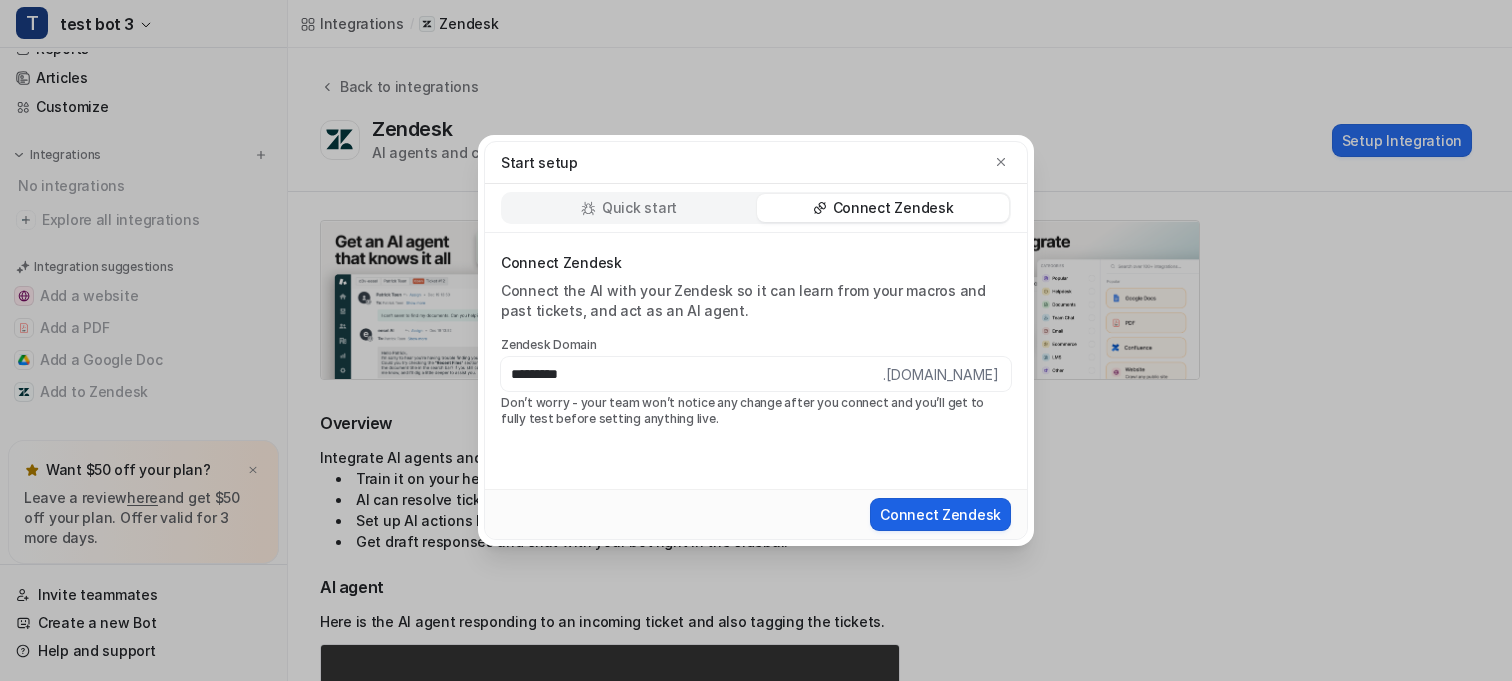 click on "Connect Zendesk" at bounding box center [940, 514] 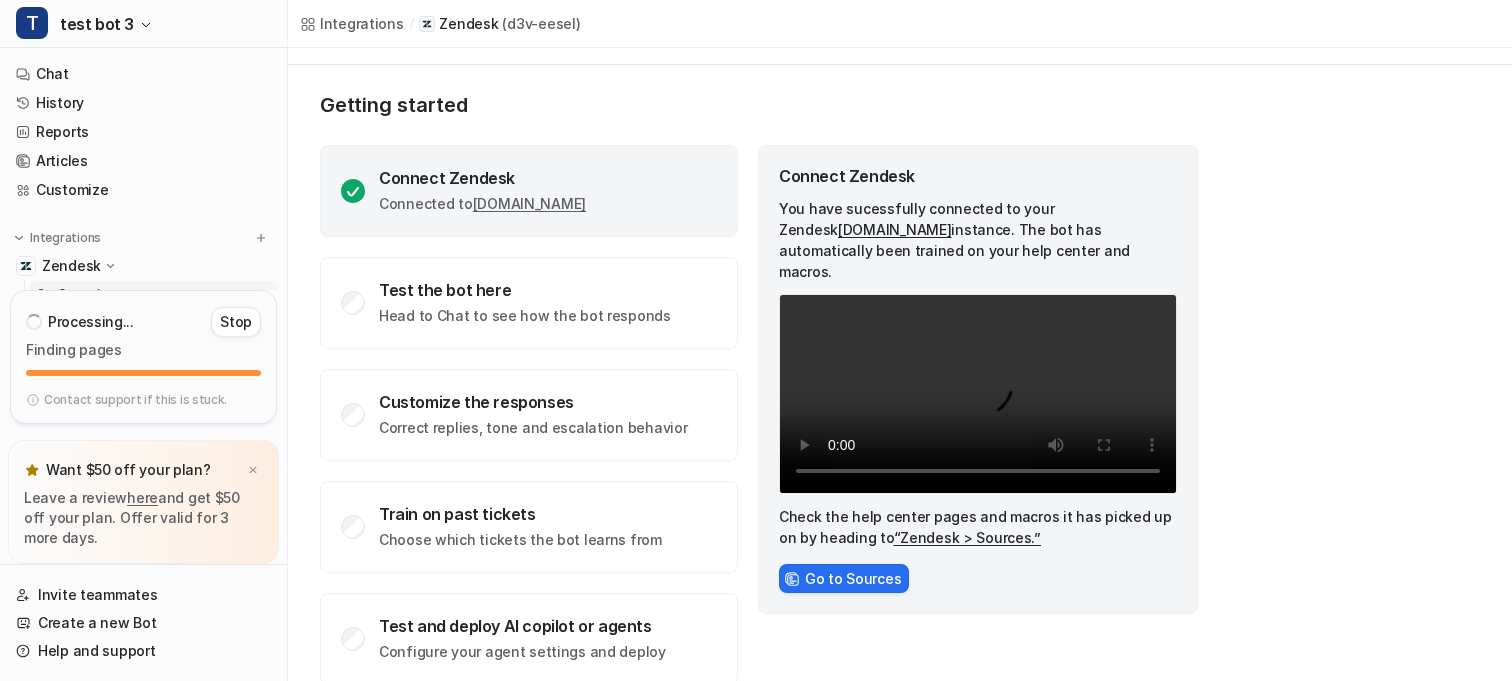 scroll, scrollTop: 120, scrollLeft: 0, axis: vertical 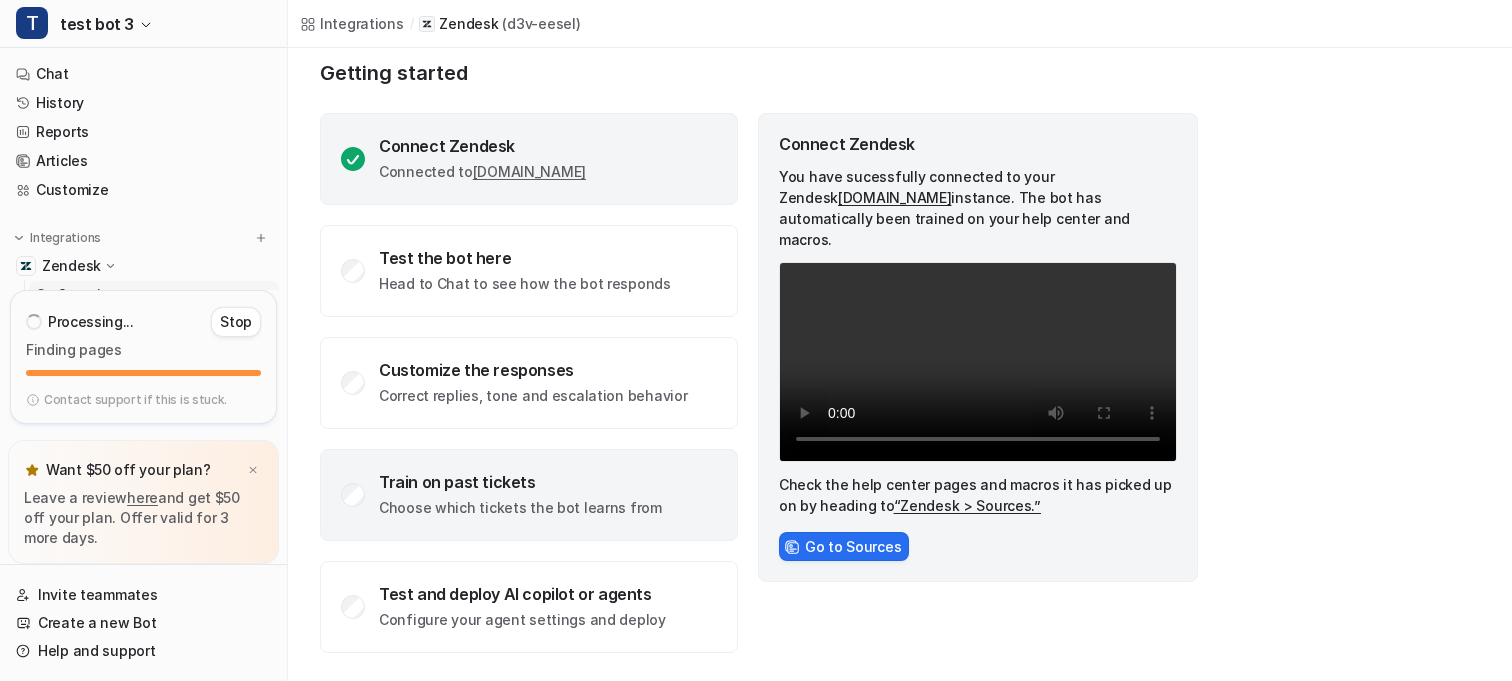 click on "Choose which tickets the bot learns from" 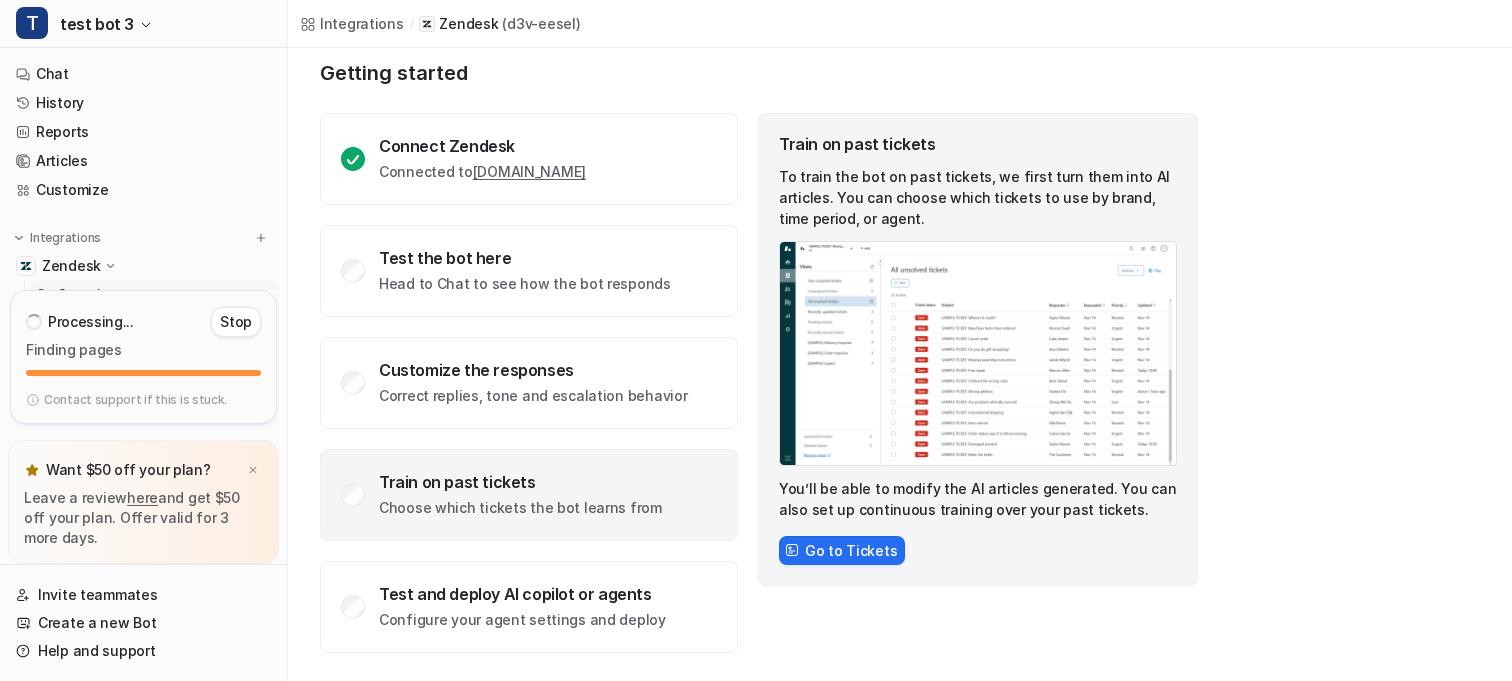 click on "Train on past tickets To train the bot on past tickets, we first turn them into AI articles. You can choose which tickets to use by brand, time period, or agent. You’ll be able to modify the AI articles generated. You can also set up continuous training over your past tickets. Go to Tickets" at bounding box center (978, 349) 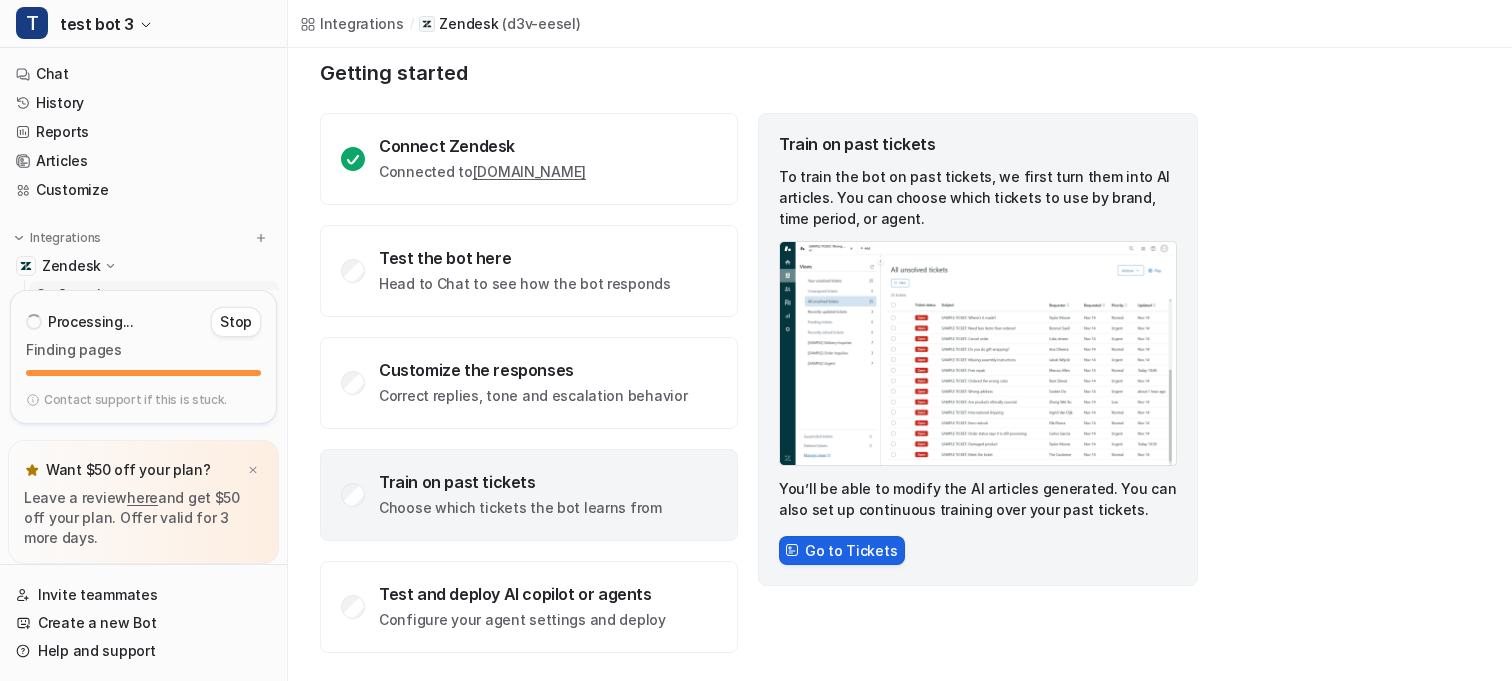 click on "Go to Tickets" at bounding box center (842, 550) 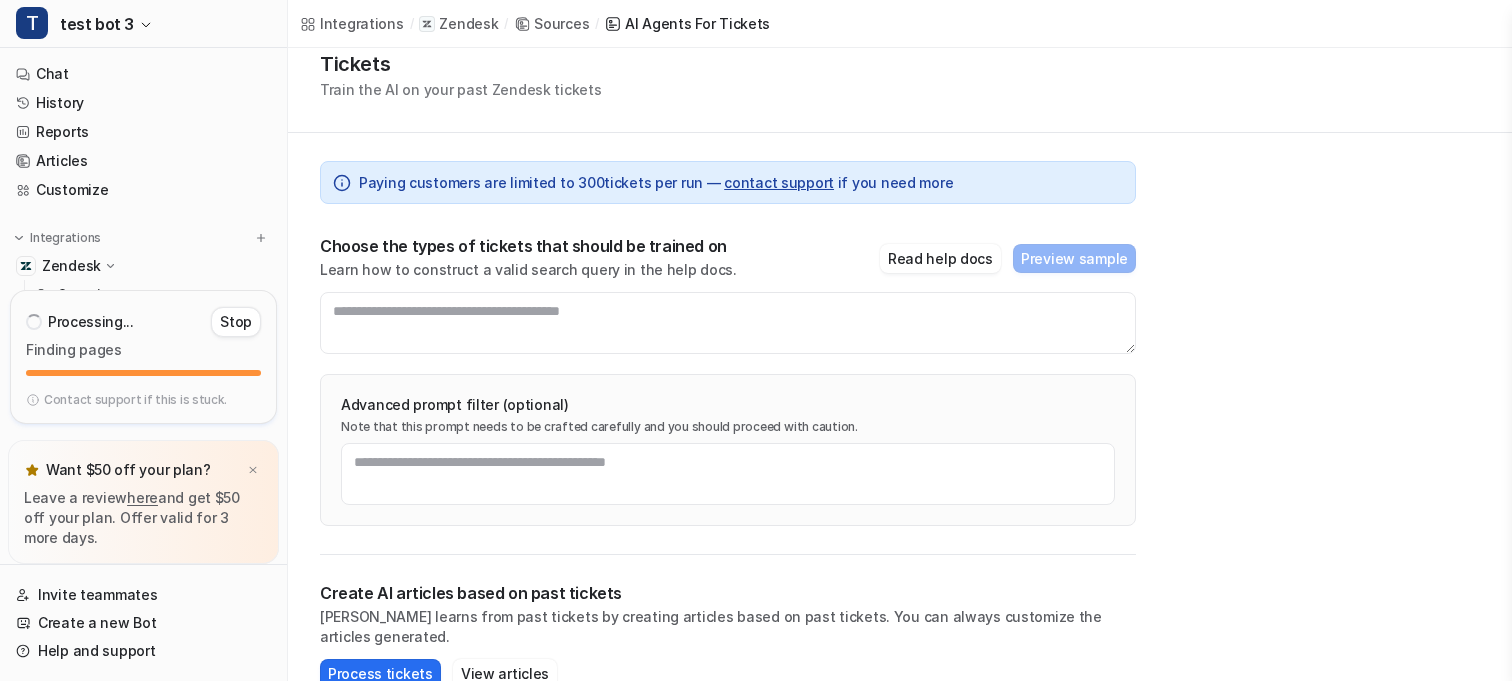 scroll, scrollTop: 66, scrollLeft: 0, axis: vertical 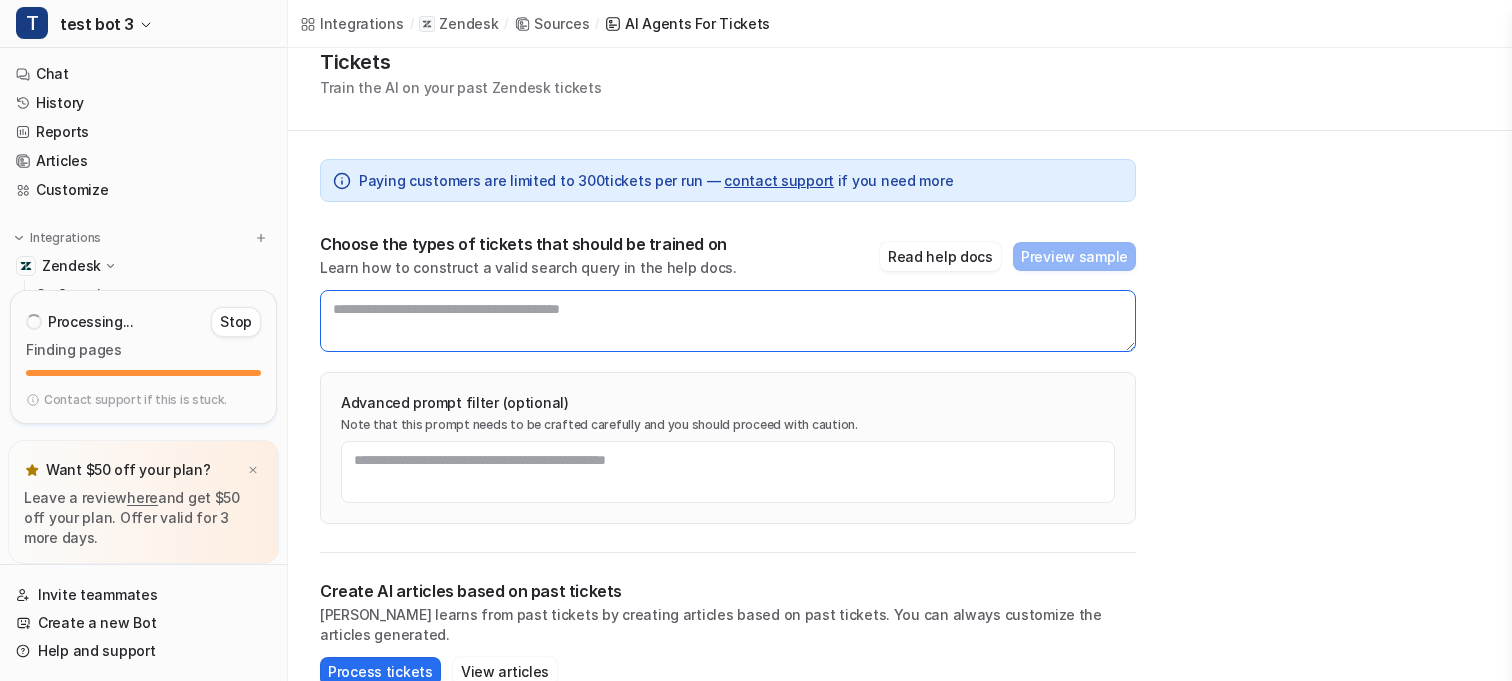 click at bounding box center [728, 321] 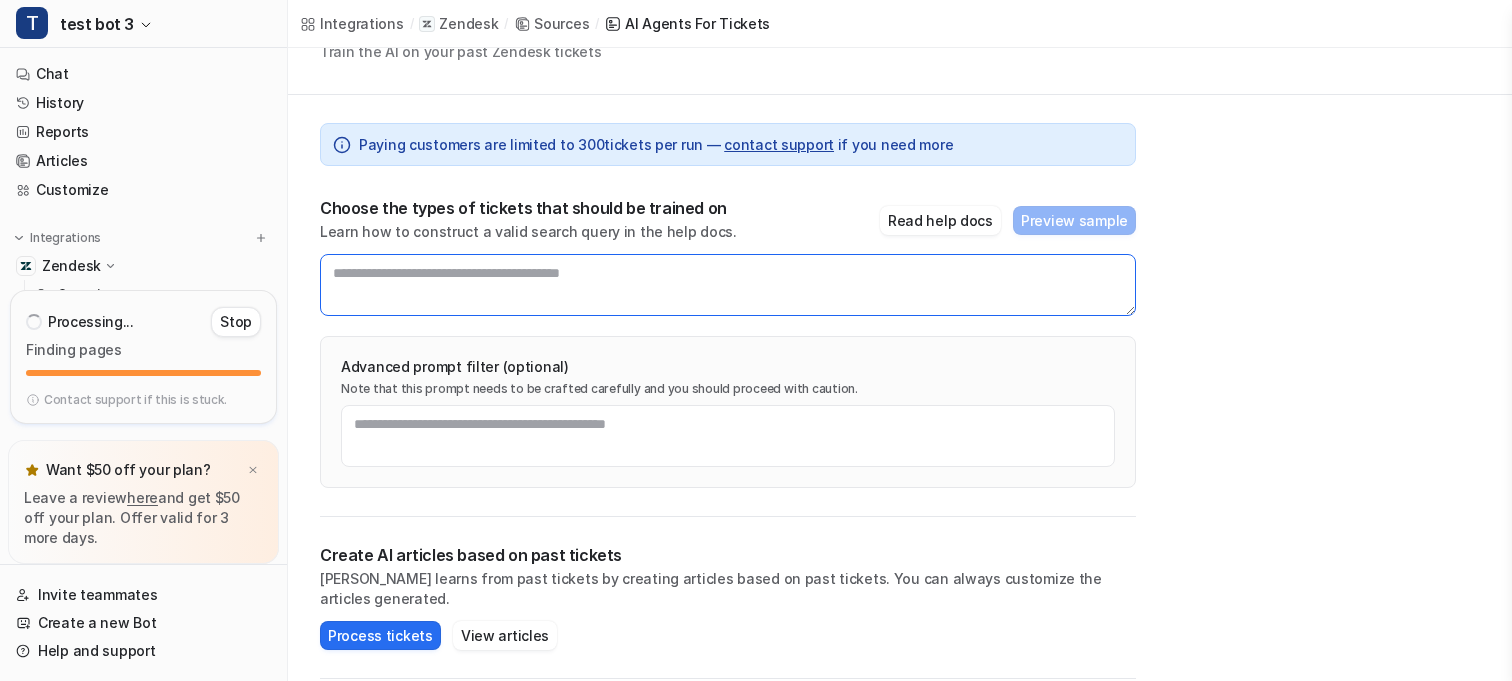 scroll, scrollTop: 119, scrollLeft: 0, axis: vertical 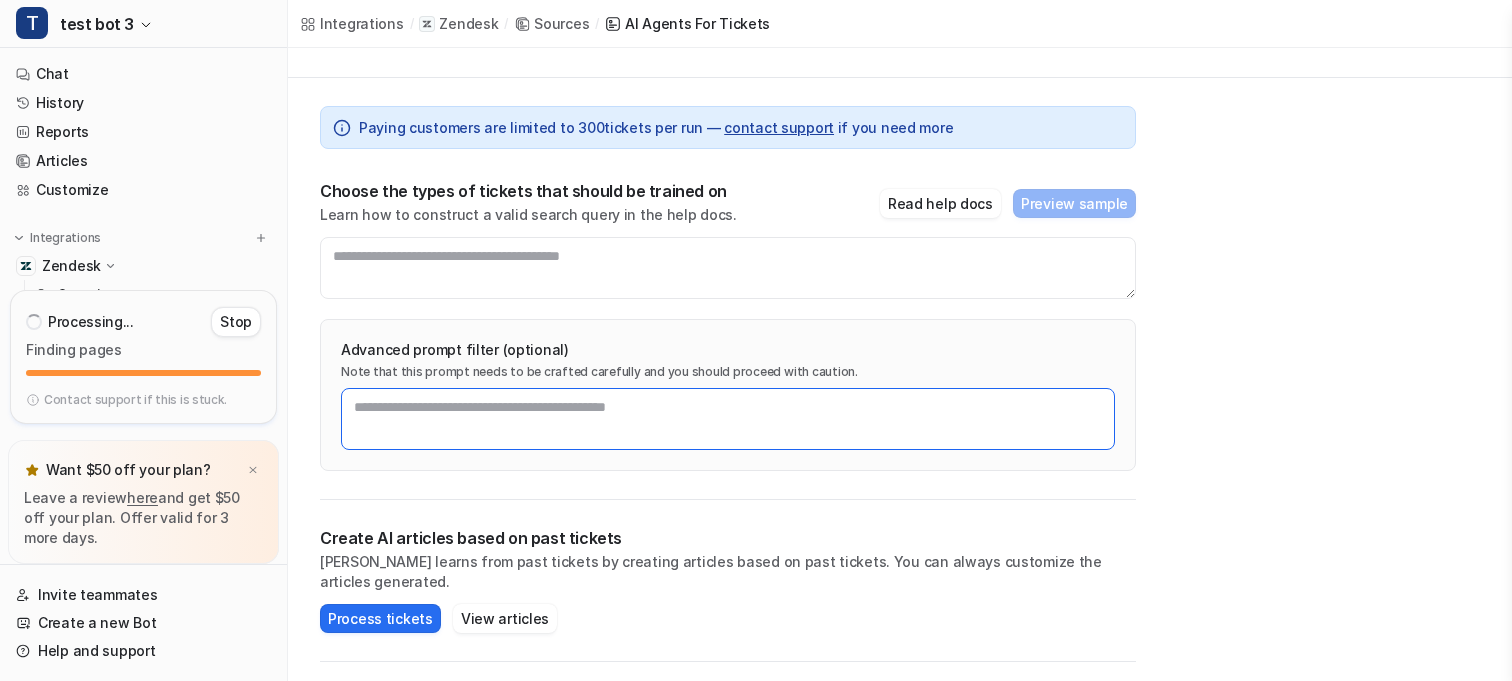 click at bounding box center [728, 419] 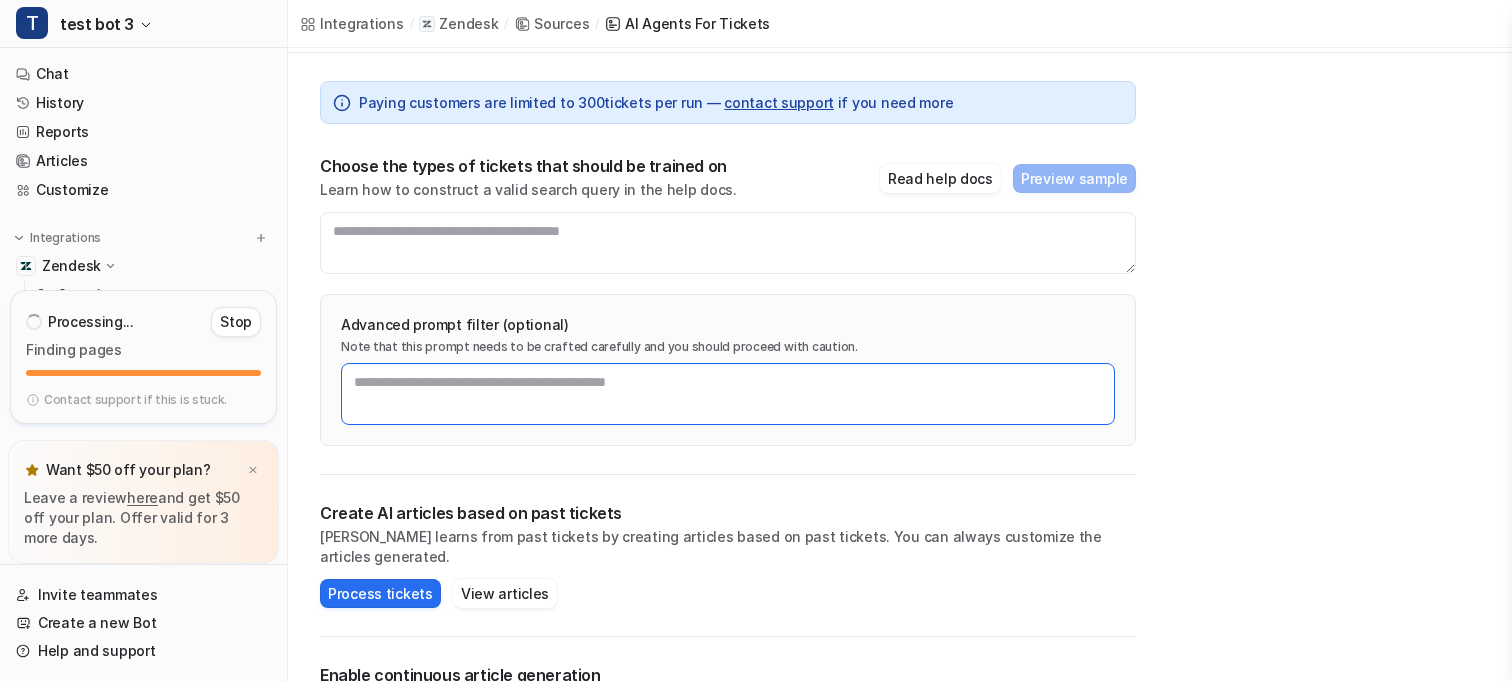 scroll, scrollTop: 150, scrollLeft: 0, axis: vertical 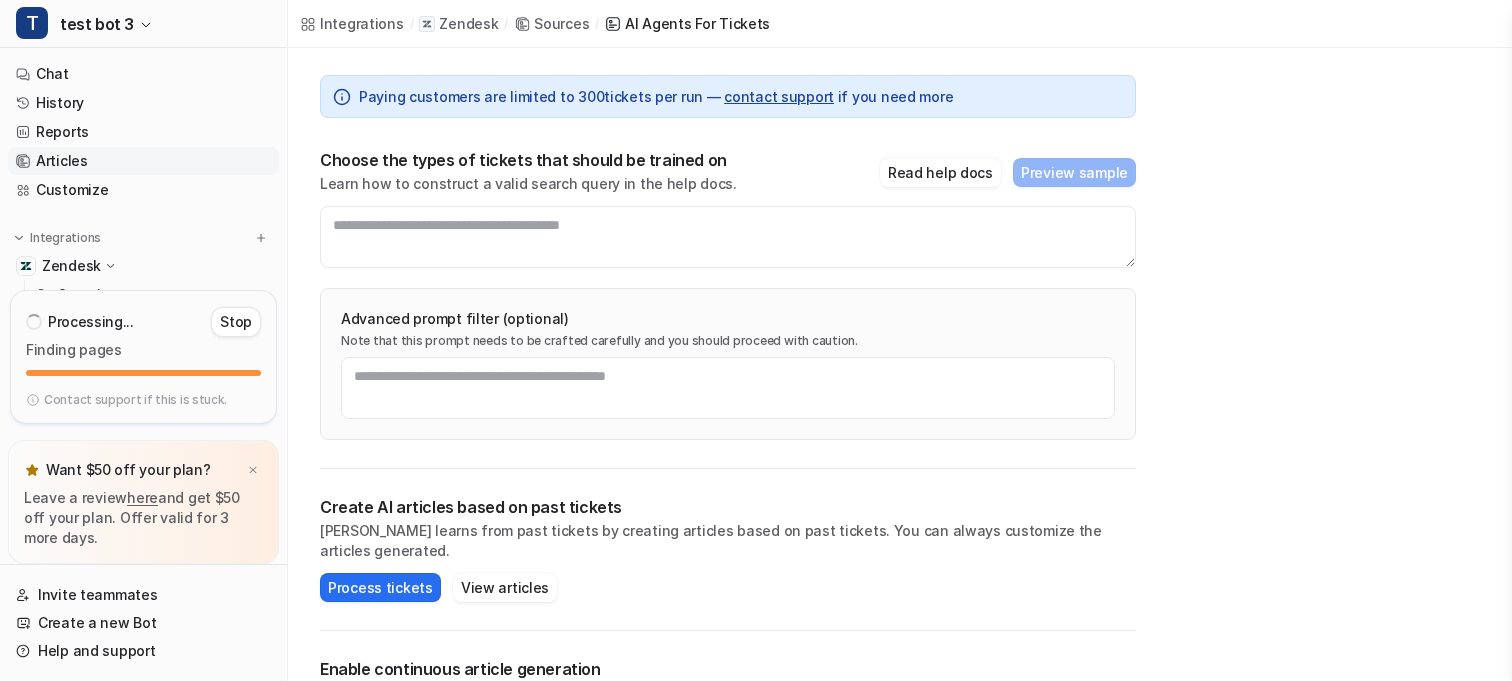 click on "Articles" at bounding box center (143, 161) 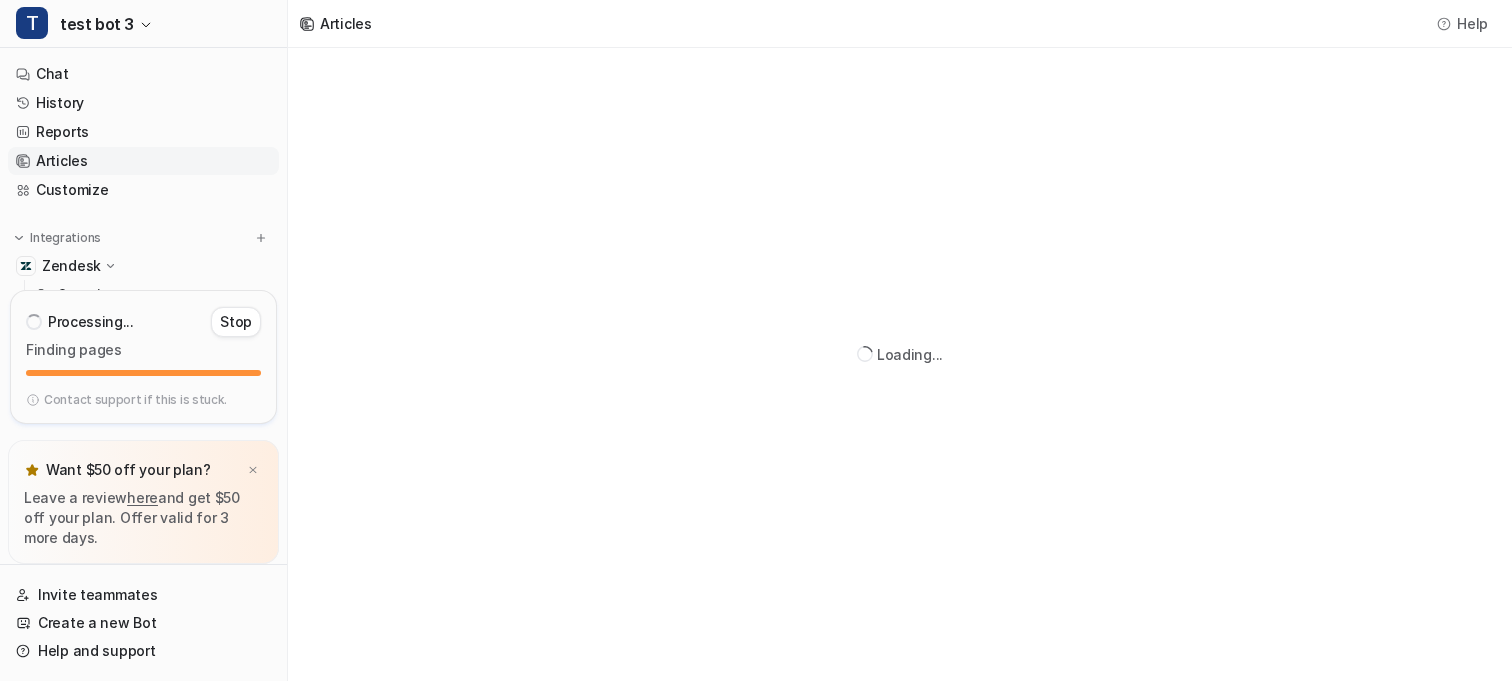 scroll, scrollTop: 0, scrollLeft: 0, axis: both 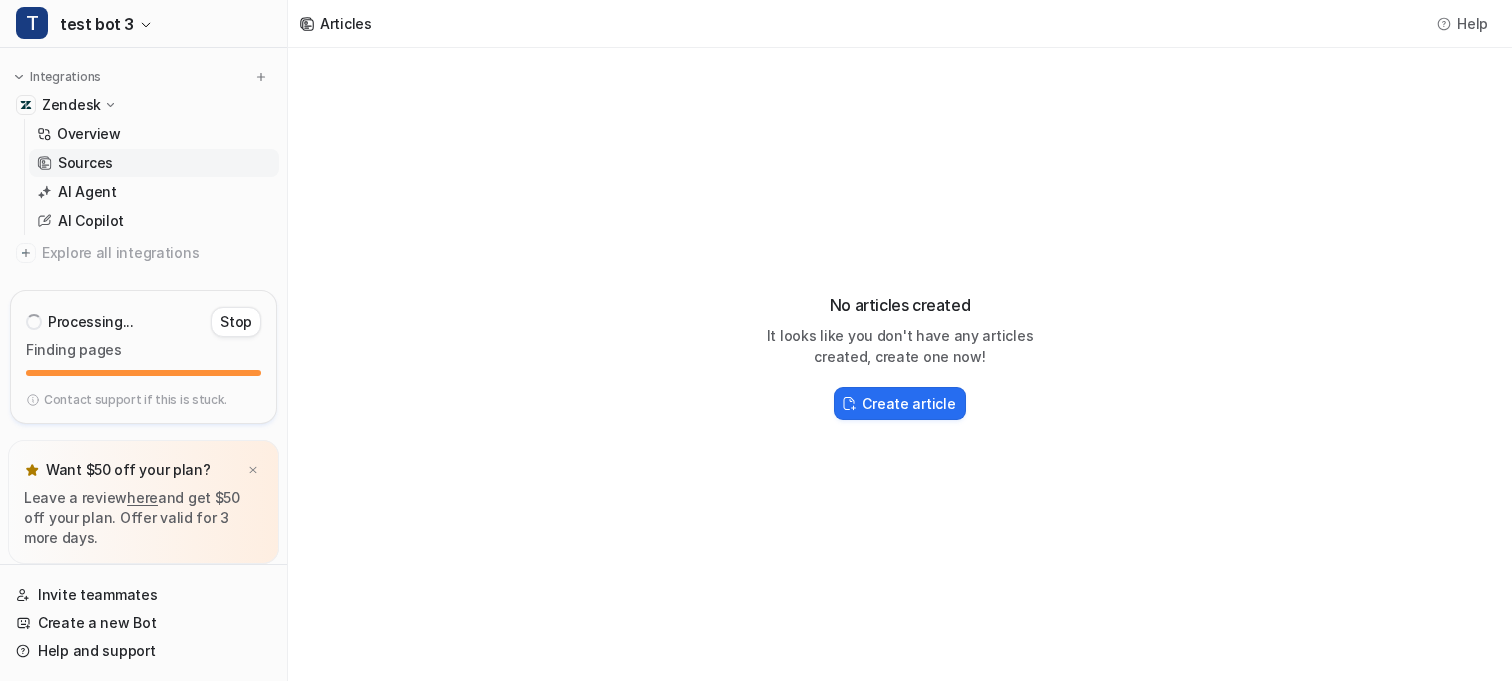 click on "Sources" at bounding box center (85, 163) 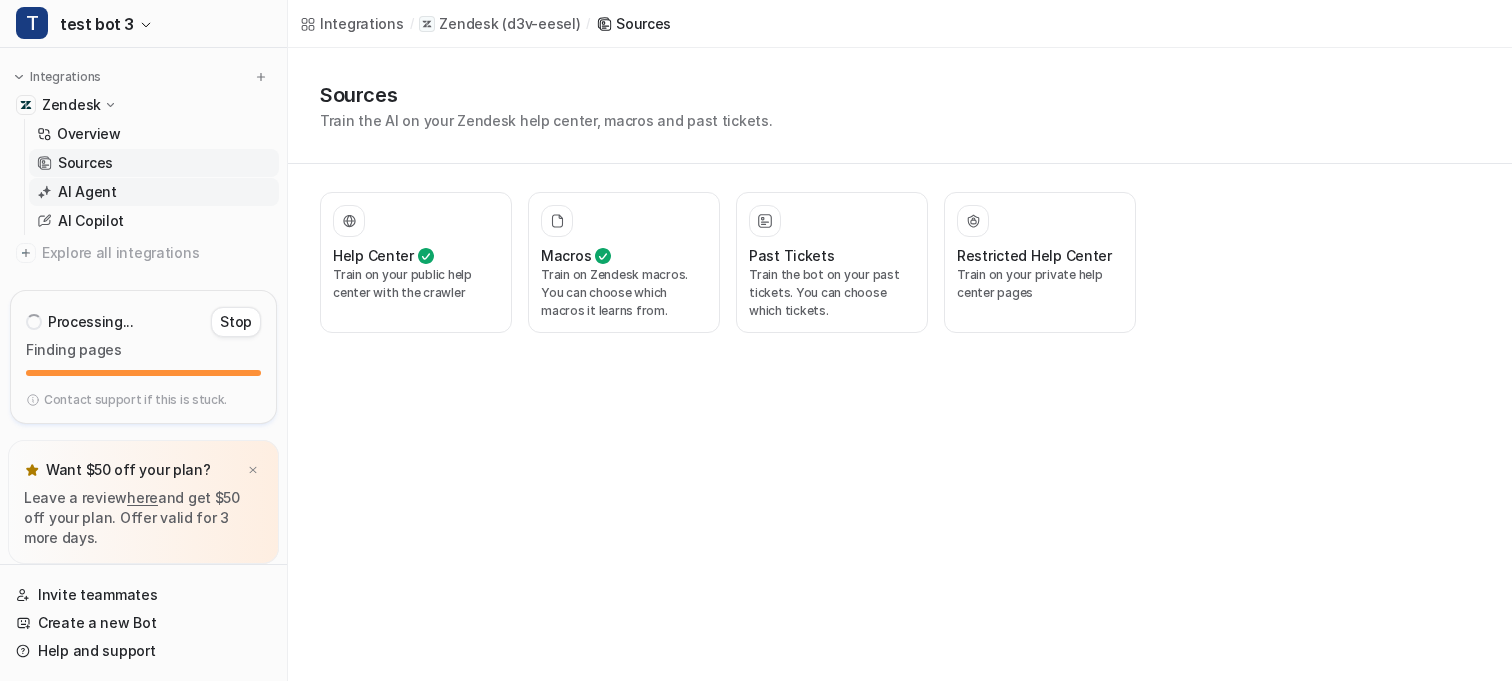click on "AI Agent" at bounding box center [154, 192] 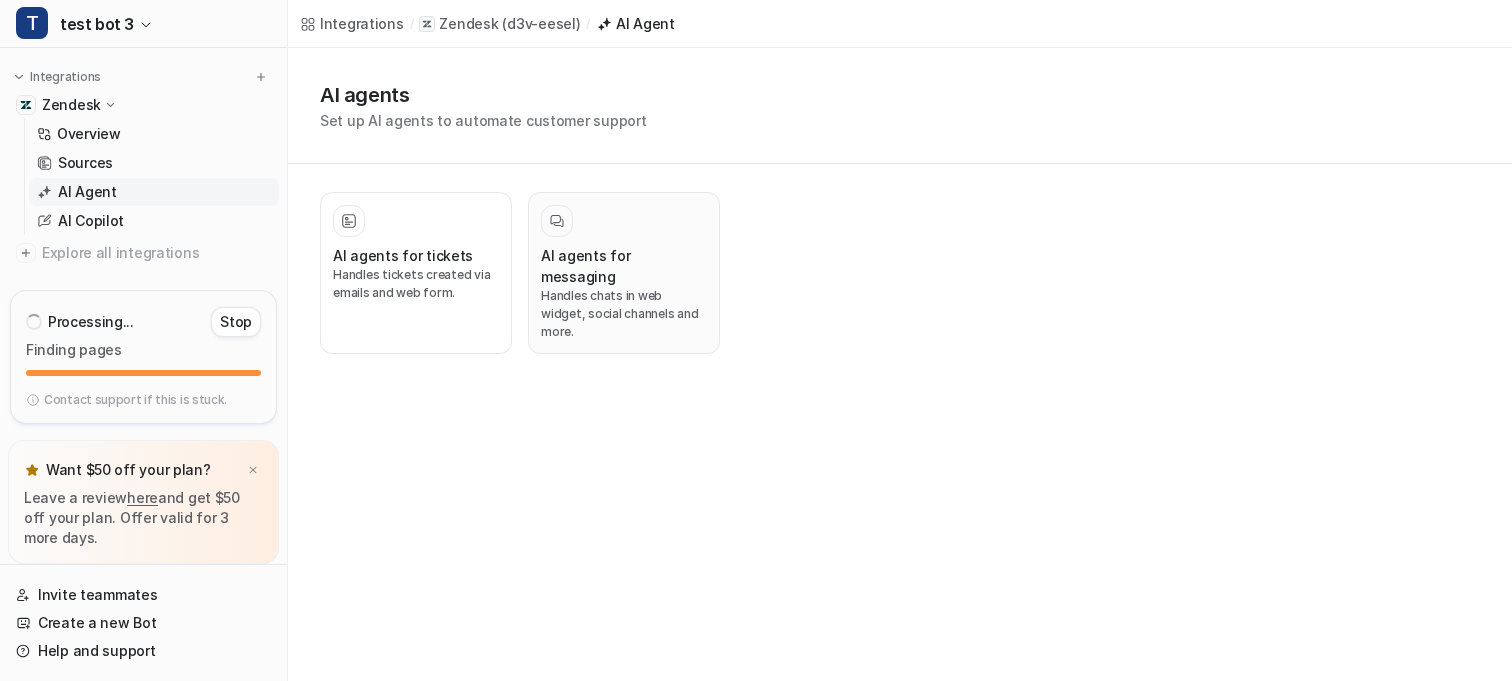 click on "AI agents for messaging" at bounding box center (624, 266) 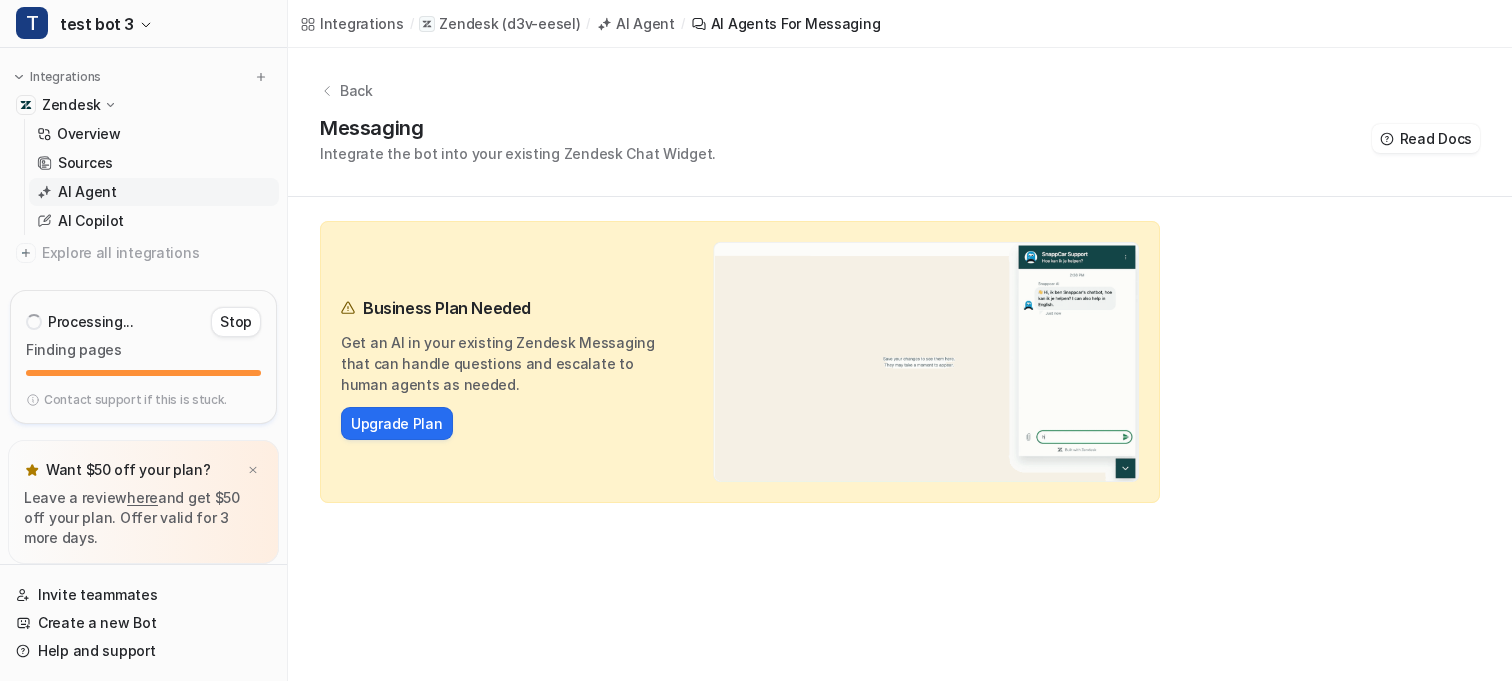 click 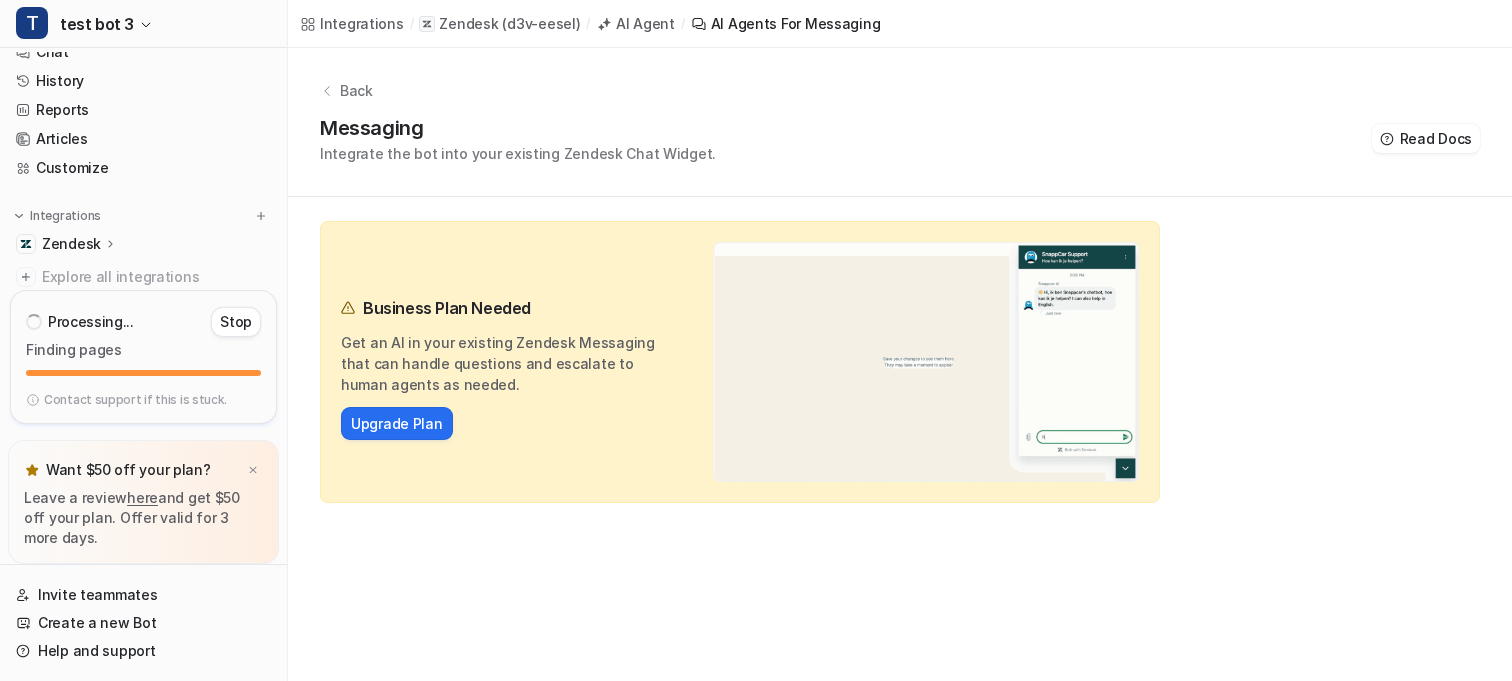 scroll, scrollTop: 0, scrollLeft: 0, axis: both 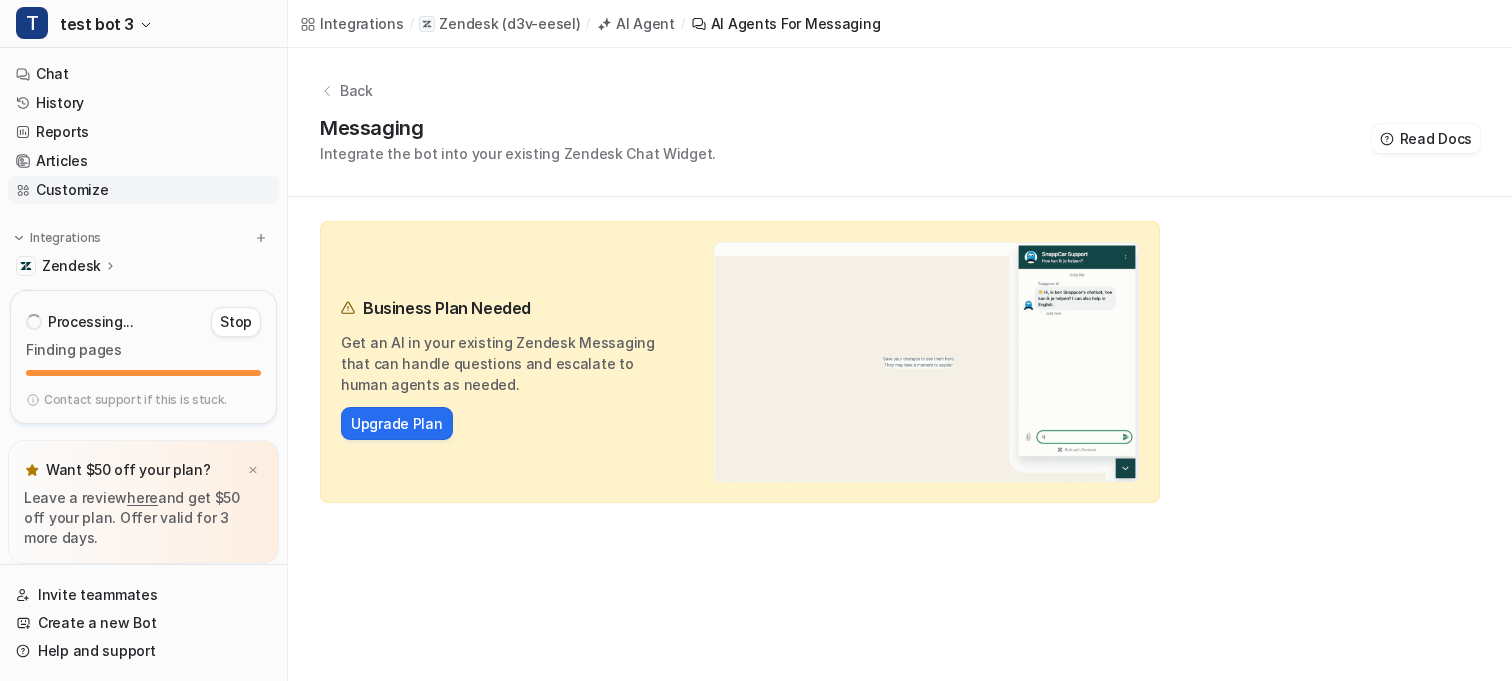 click on "Customize" at bounding box center [143, 190] 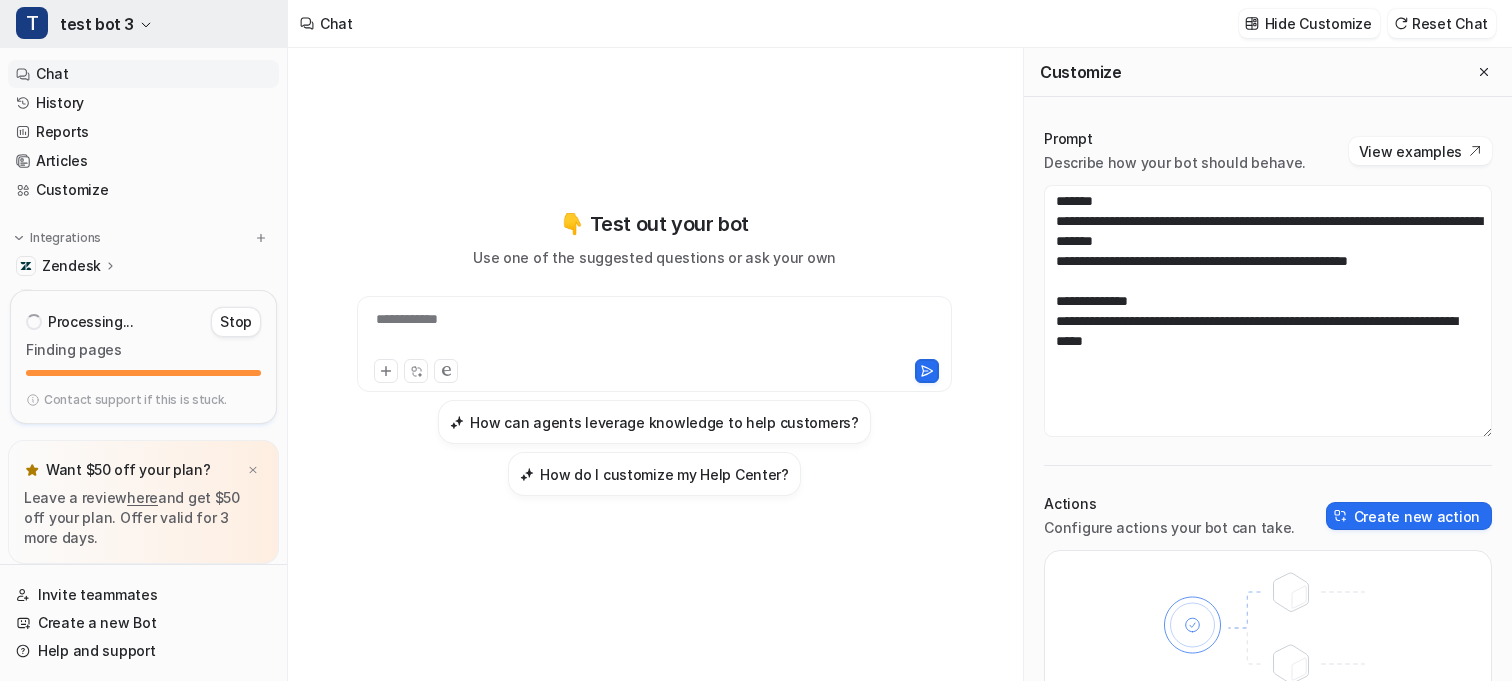 click on "T test bot 3" at bounding box center [143, 24] 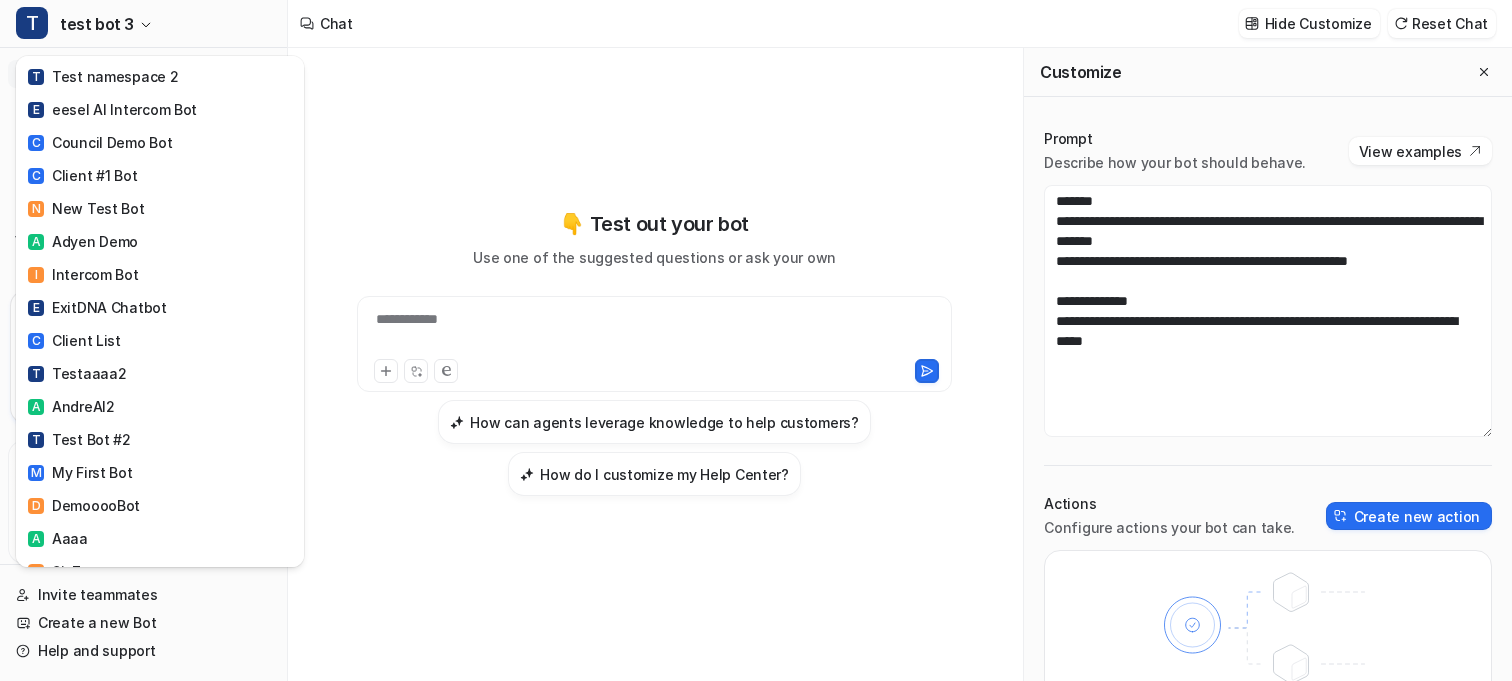 click on "T test bot 3 T   Test namespace 2 E   eesel AI Intercom Bot C   Council Demo Bot C   Client #1 Bot N   New Test Bot A   Adyen Demo I   Intercom Bot E   ExitDNA Chatbot C   Client List T   Testaaaa2 A   AndreAI2 T   Test Bot #2 M   My First Bot D   DemooooBot A   Aaaa S   SixZero A   AndreAI P   Pat's New Bot 2 M   My First Bot T   Test blasdgasdf Z   Zendesk Testing #2 B   Bot 3 Z   zzz B   banana bot 2 P   Pat's Zendey E2E test P   Pats Zendesk Demo N   New User 1 A   aaaa B   B&G CV Bot A   aaaaa test warehouse bot T   TTTT A   Arbitrary New Bot D   Delegating Bot D   Demo Bot 1 D   Demo Bot 2 C   Client #2 Bot D   Demo Bot 3 D   Demo Bot 5 D   Demo Bot 4 T   Test Bot 12 G   Gorgias AI T   Test Bot Demo G   Google Drive Test T   Test Bot 4 D   [DOMAIN_NAME] Test Z   Zendesk Test Bot A   Amogh's Day On The Tools A   Active Slack Connection A   ABC Bot G   Google Test Z   Zendesk Testing Bot S   Smava Debugging Assist Bot A   ABC Bot D   DEF Bot D   Dummy Bot 12 T   Test Intercom Bot M   My New Bot A   asdfasdf" at bounding box center [756, 340] 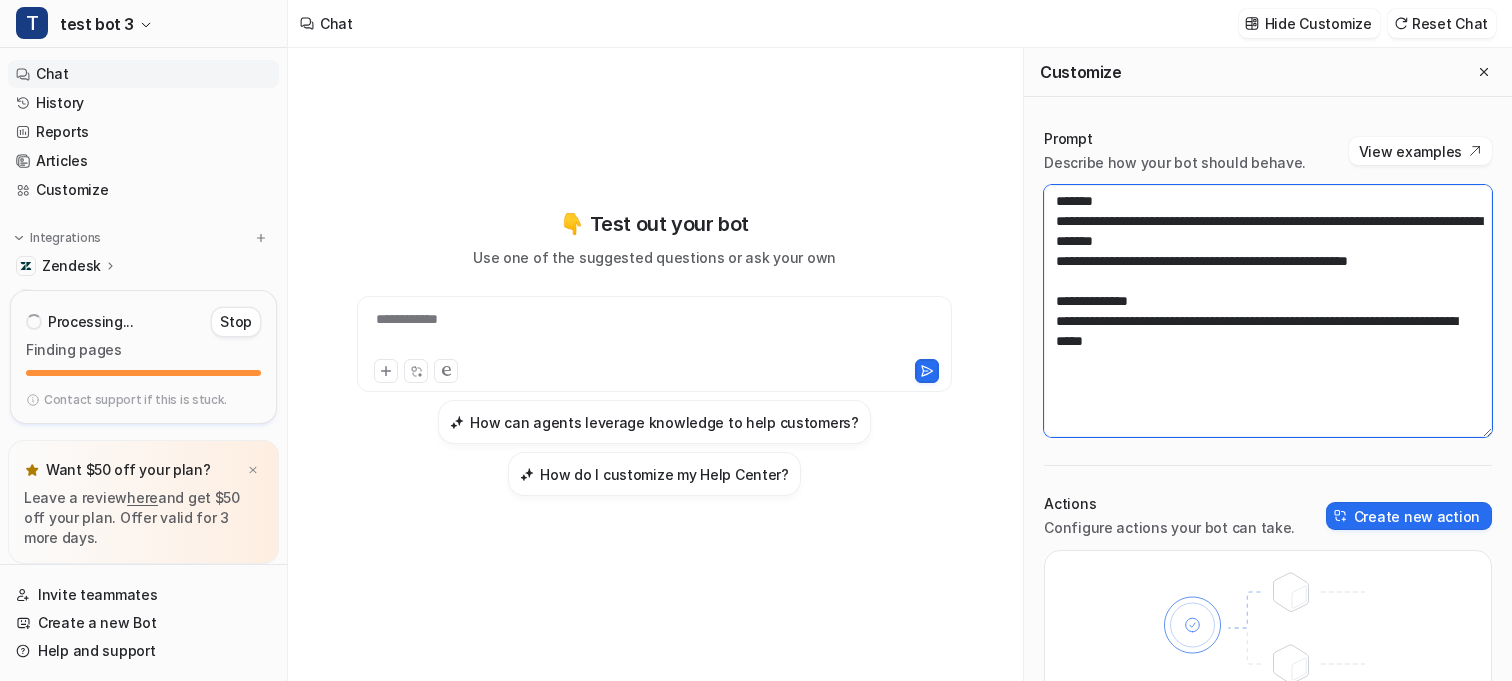 drag, startPoint x: 1161, startPoint y: 378, endPoint x: 1016, endPoint y: 177, distance: 247.8427 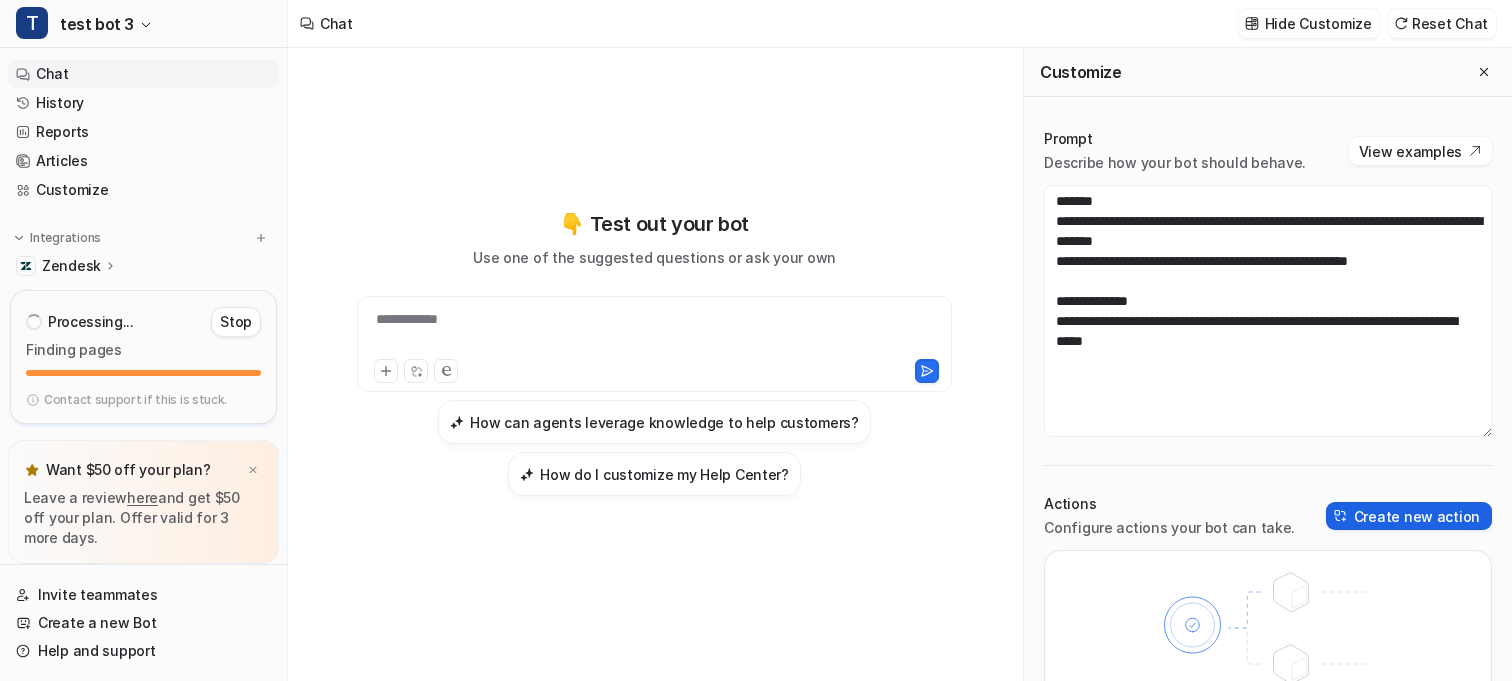 click on "Create new action" at bounding box center [1409, 516] 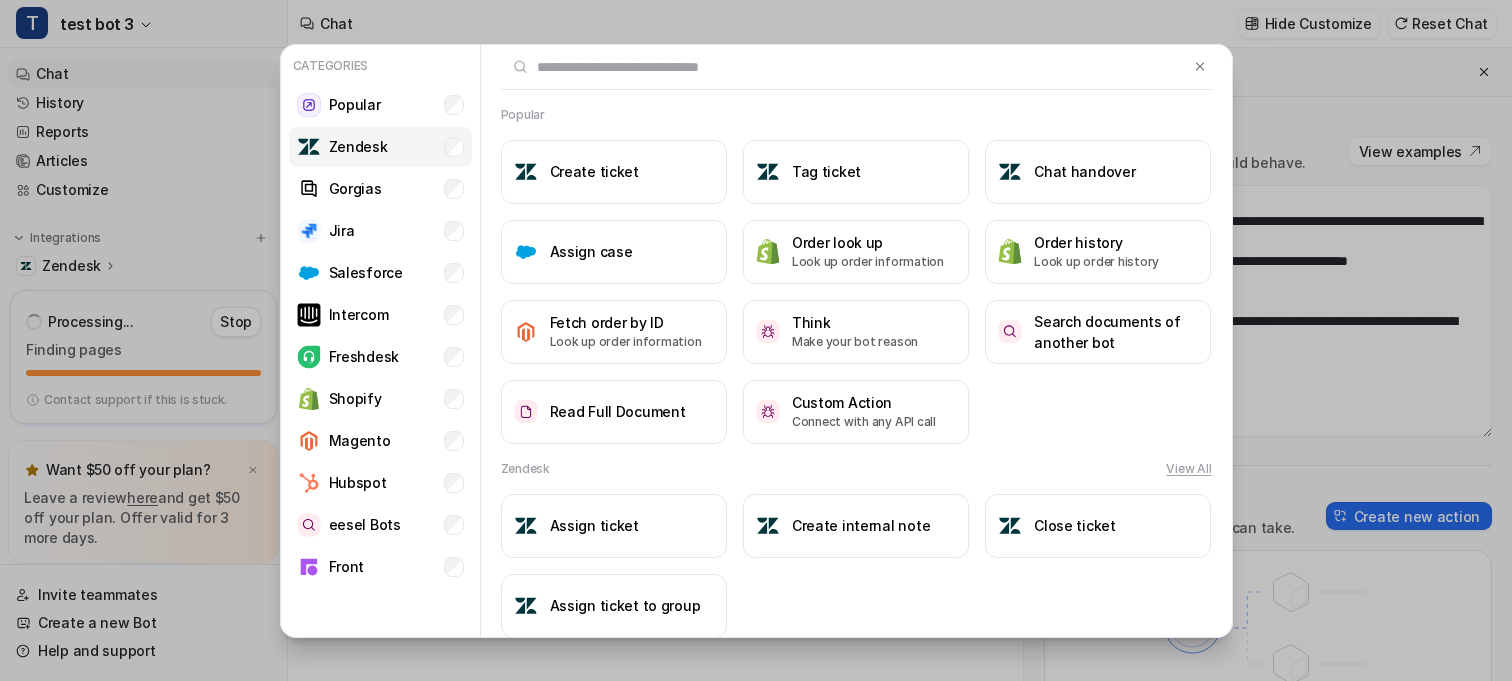 click on "Zendesk" at bounding box center (358, 146) 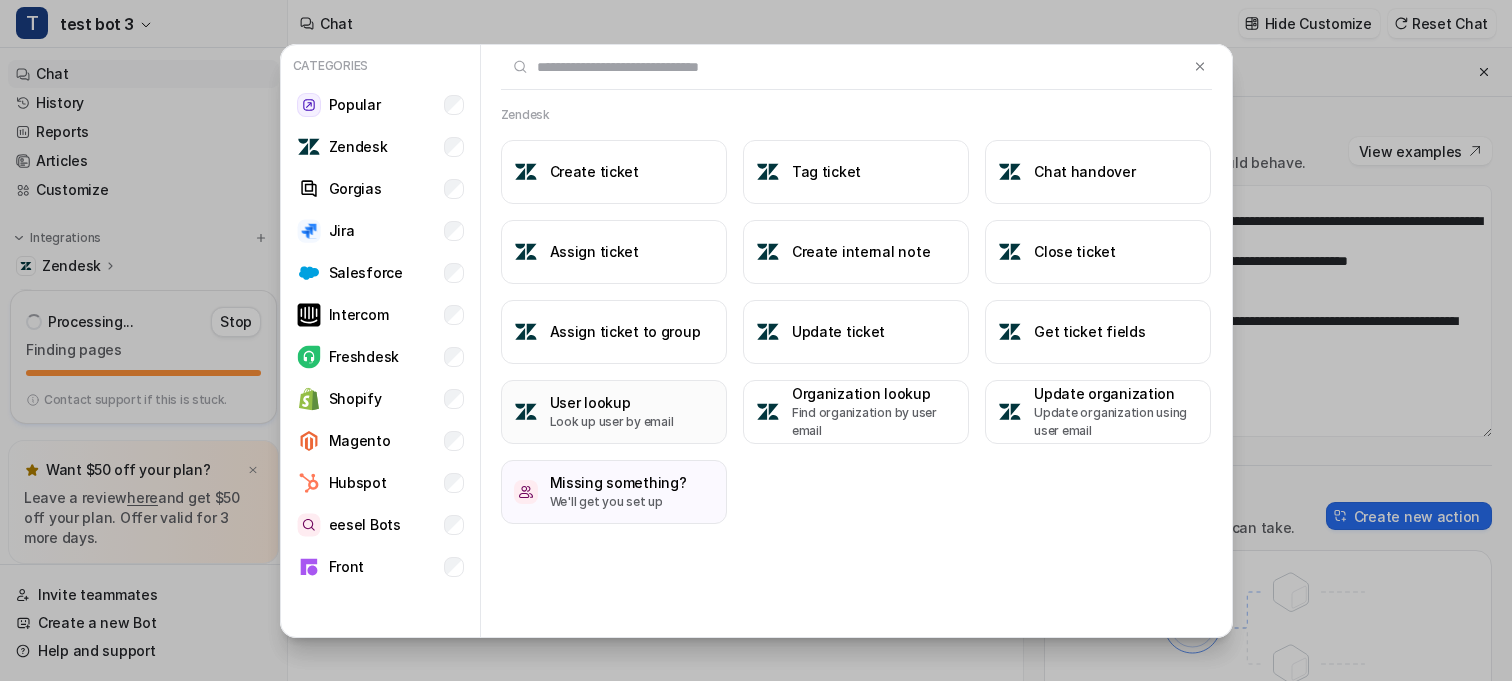 click on "Look up user by email" at bounding box center (612, 422) 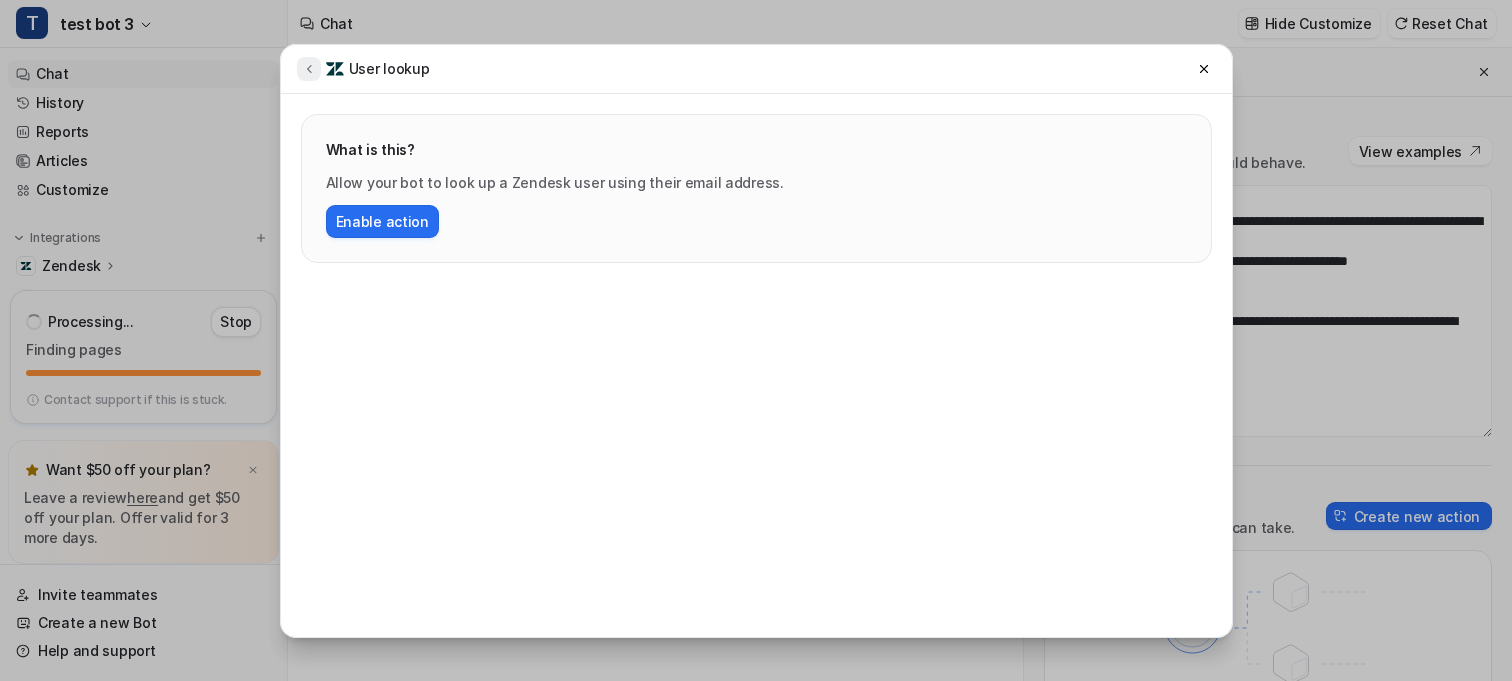 click 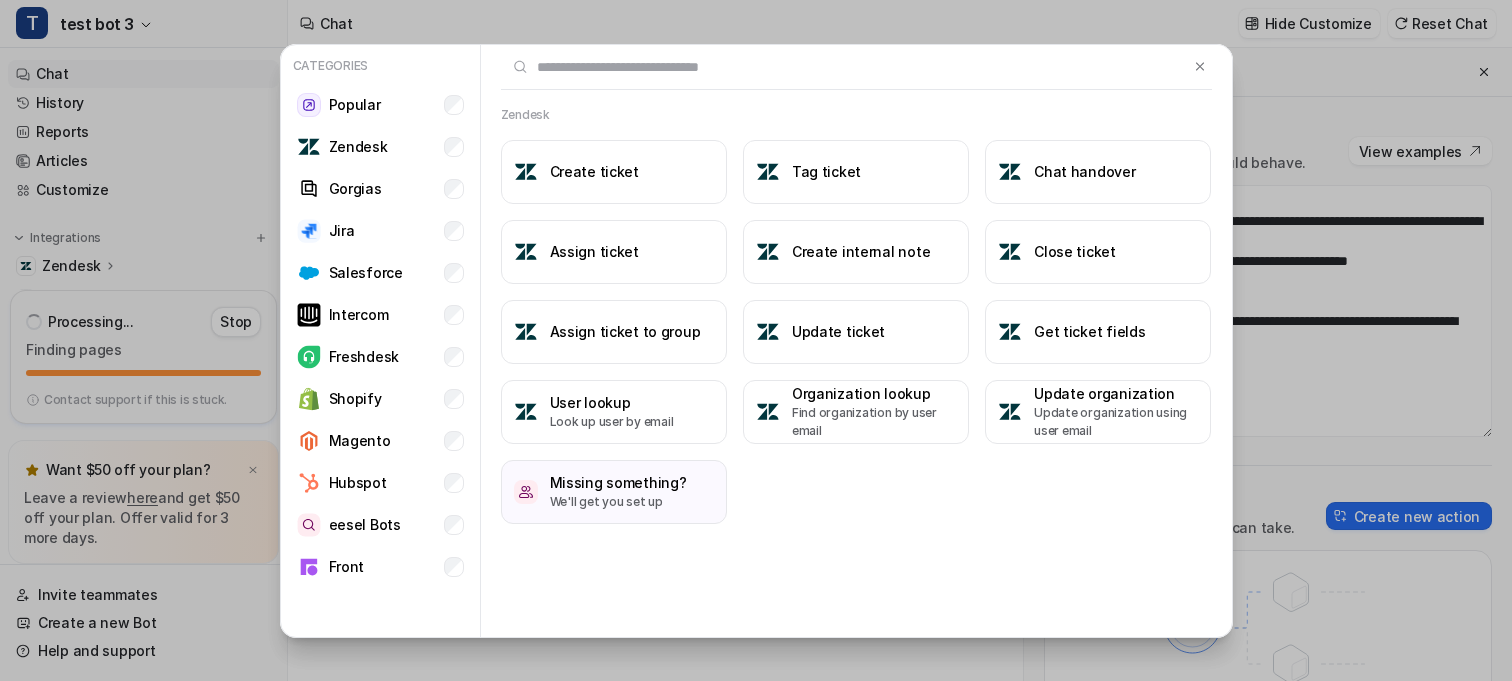 click on "Create ticket Tag ticket Chat handover Assign ticket Create internal note Close ticket Assign ticket to group Update ticket Get ticket fields User lookup Look up user by email Organization lookup Find organization by user email Update organization Update organization using user email Missing something? We'll get you set up" at bounding box center (856, 332) 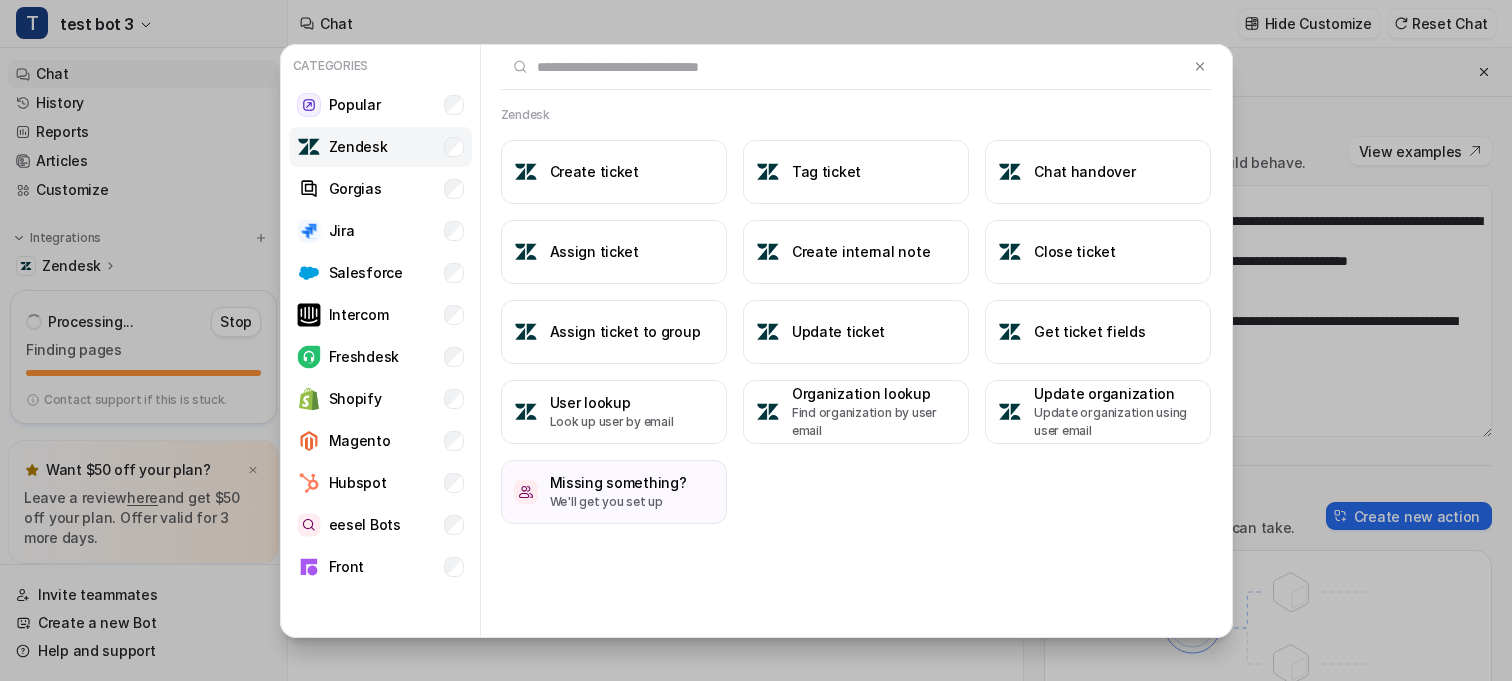 click on "Zendesk" at bounding box center [380, 147] 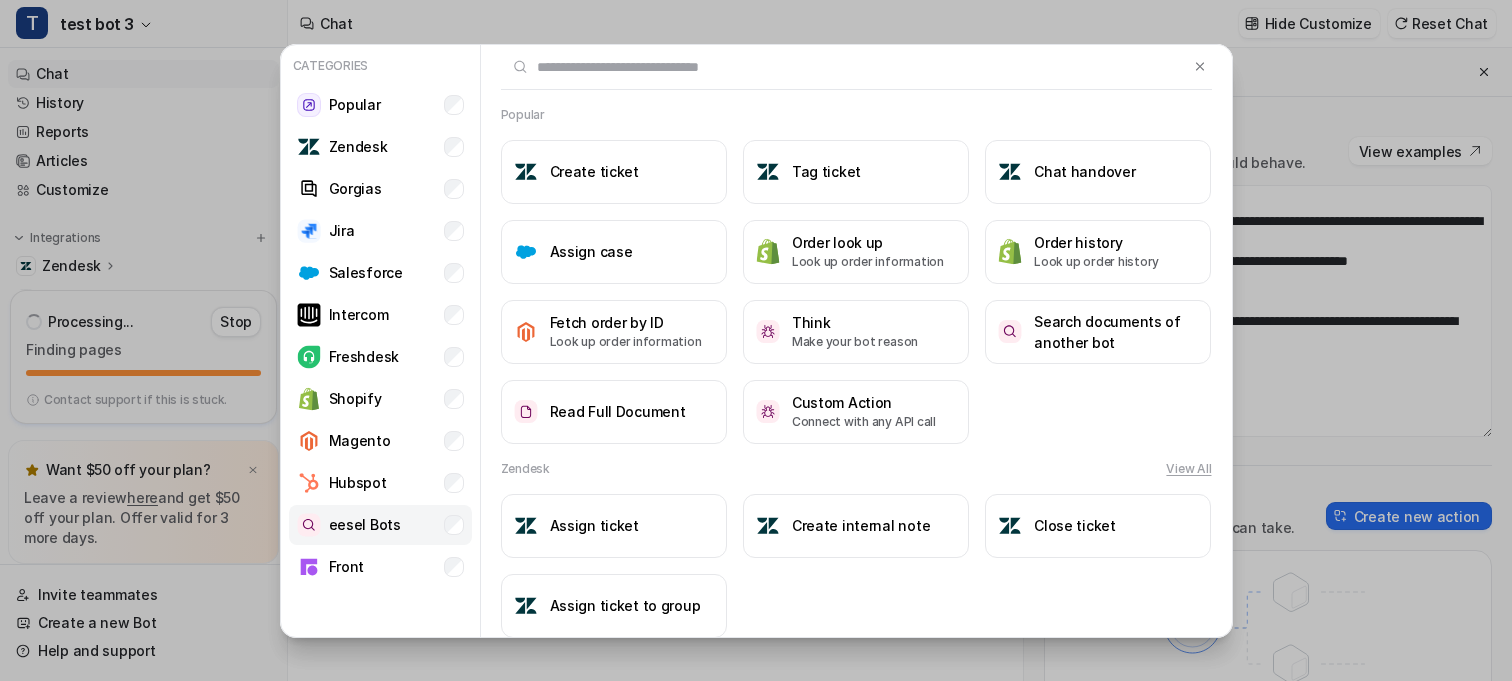 click on "eesel Bots" at bounding box center [365, 524] 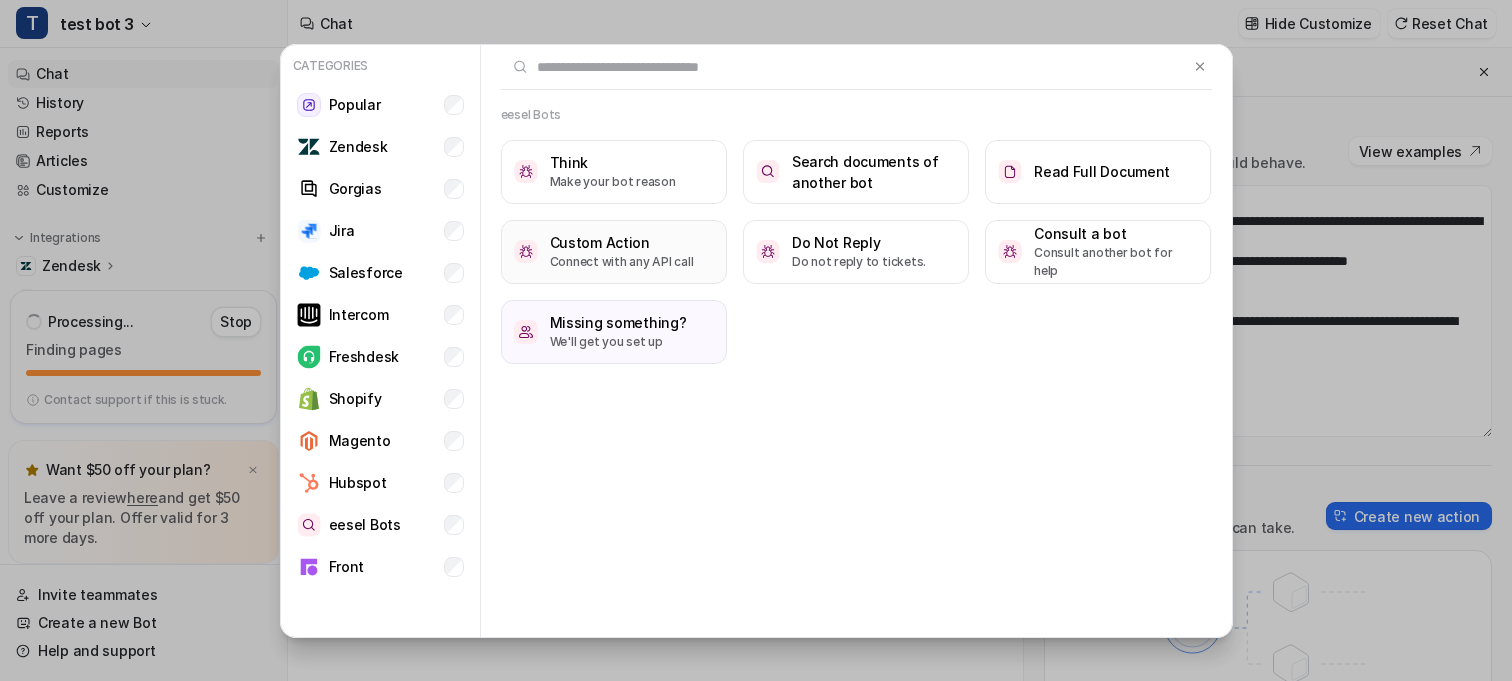 click on "Connect with any API call" at bounding box center [622, 262] 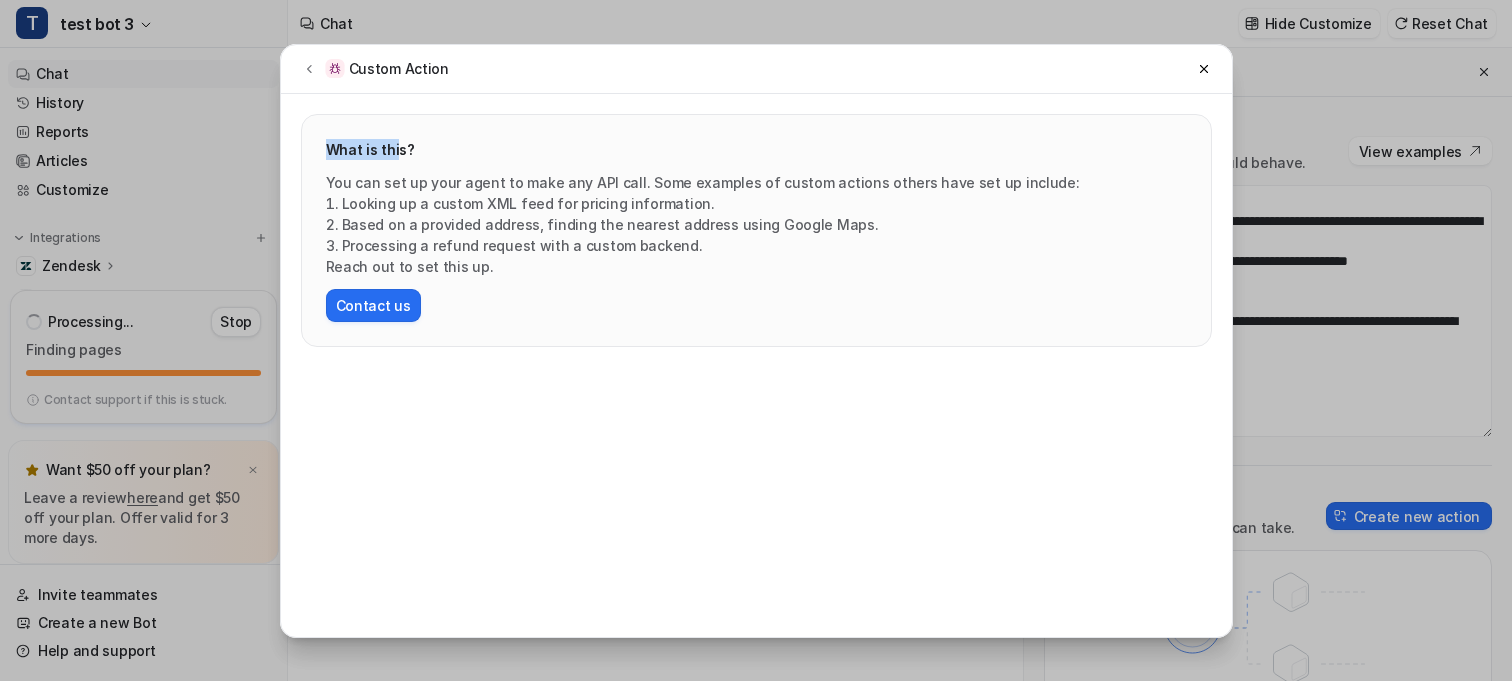 drag, startPoint x: 331, startPoint y: 153, endPoint x: 401, endPoint y: 153, distance: 70 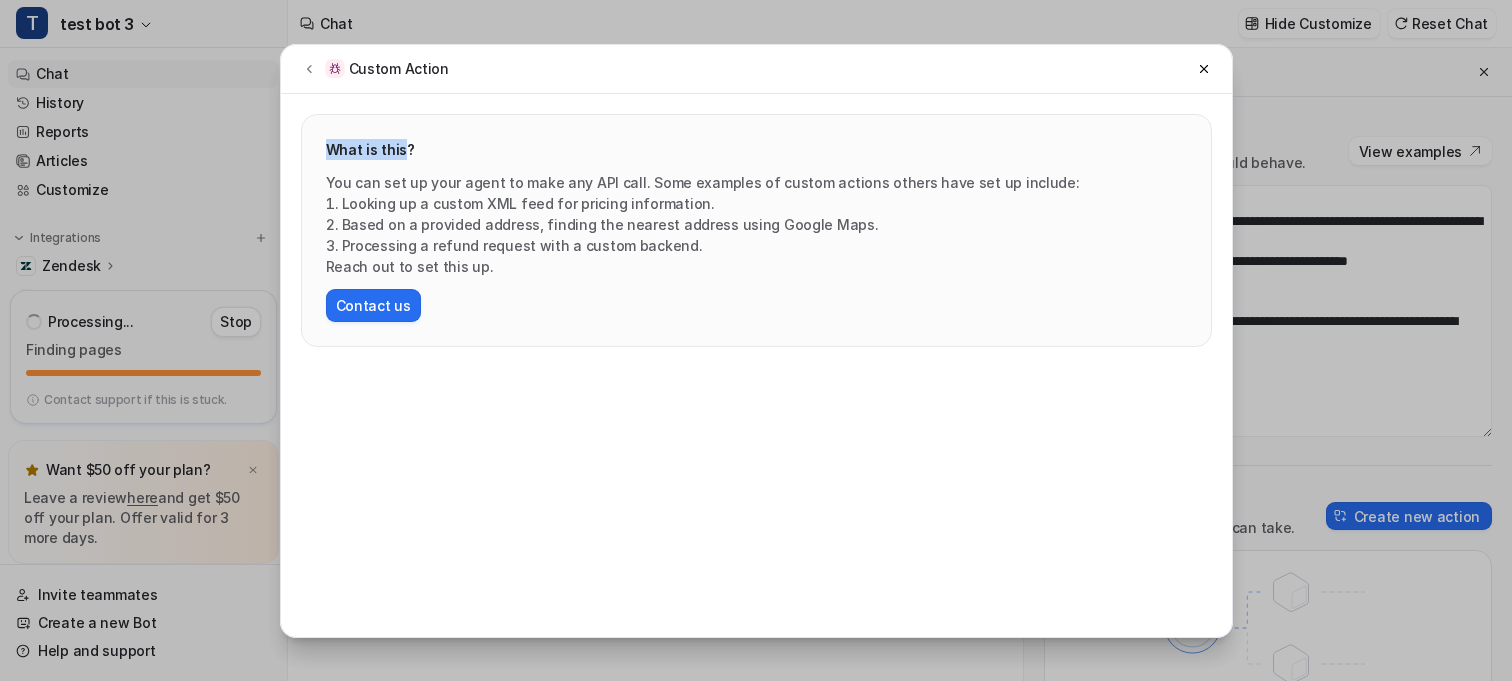 click on "What is this?" at bounding box center [756, 149] 